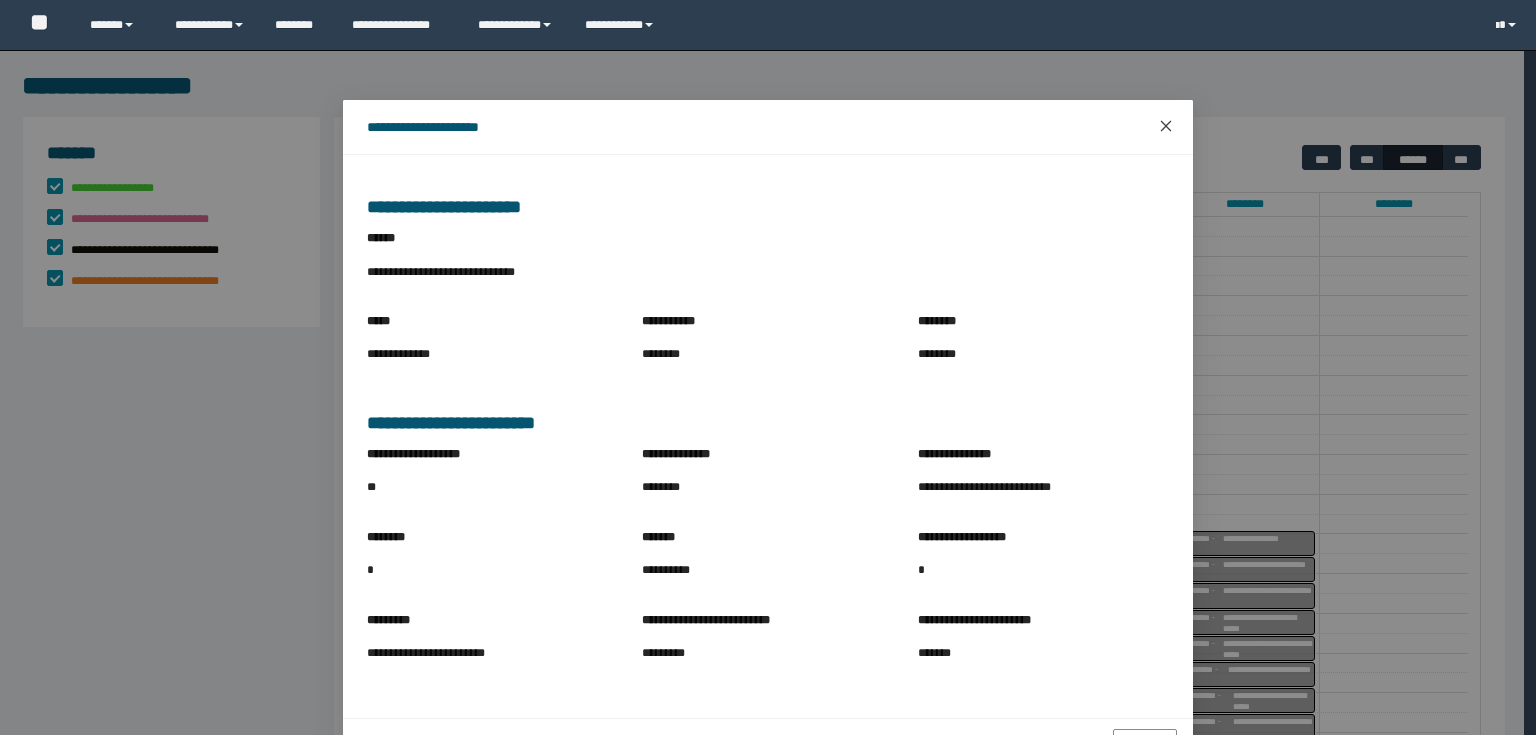 scroll, scrollTop: 0, scrollLeft: 0, axis: both 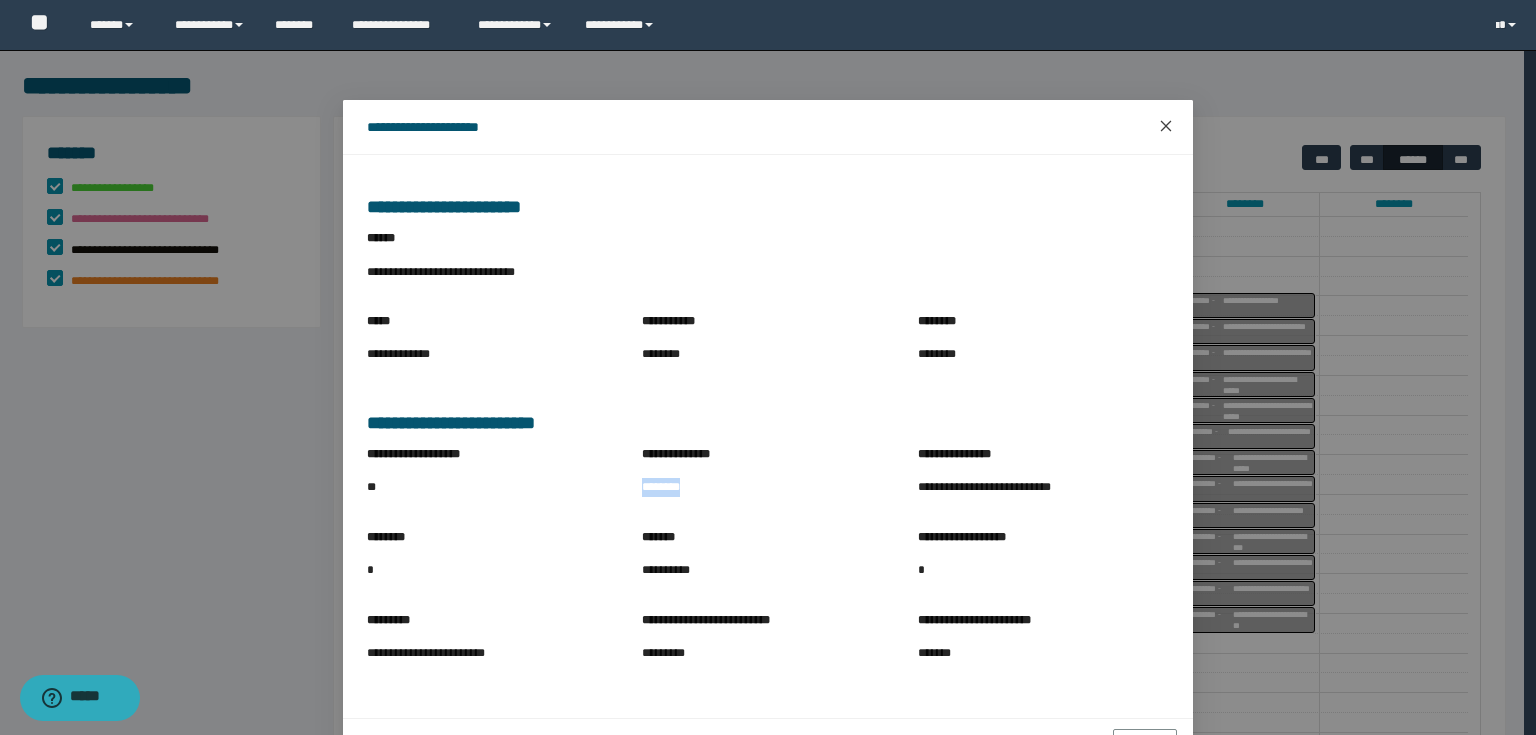 click 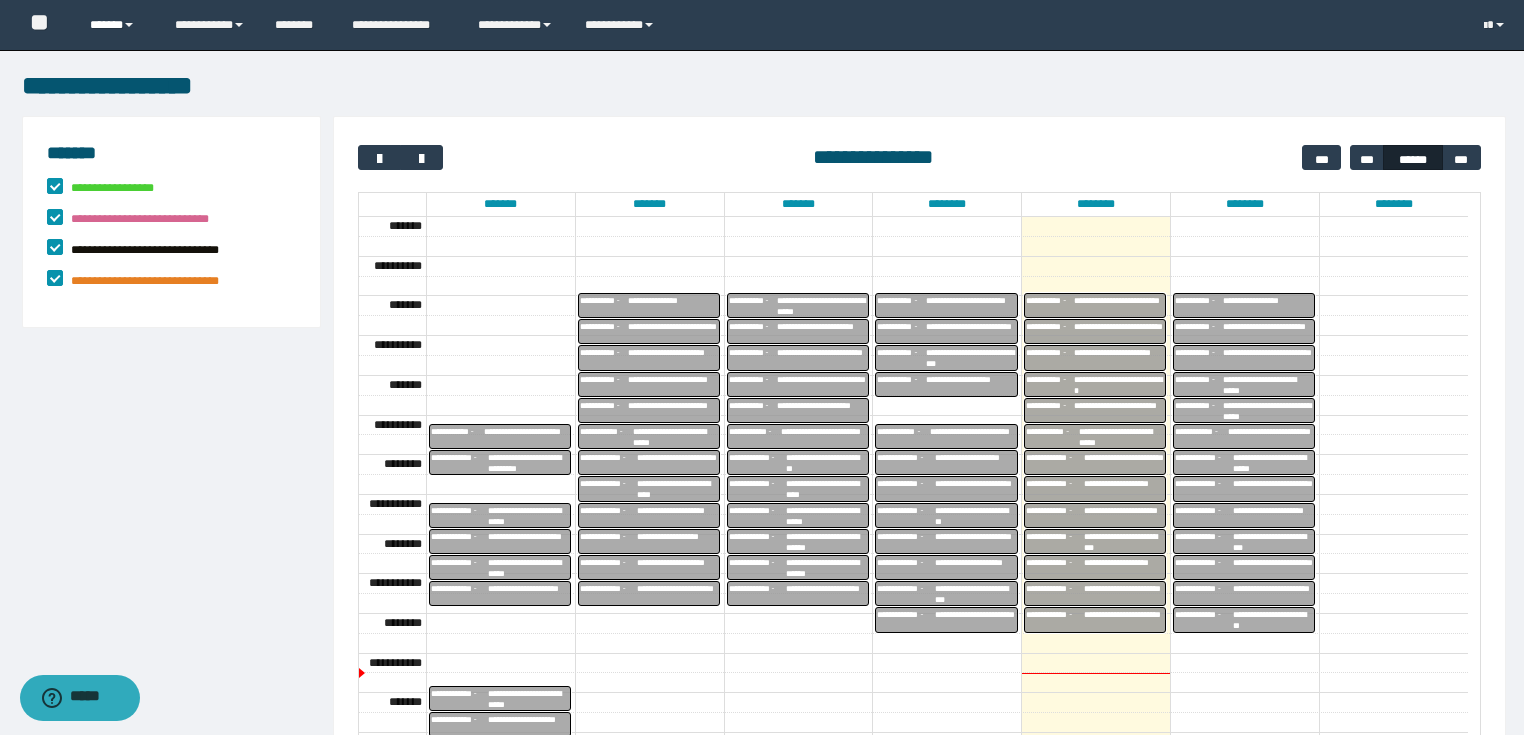 click at bounding box center [129, 25] 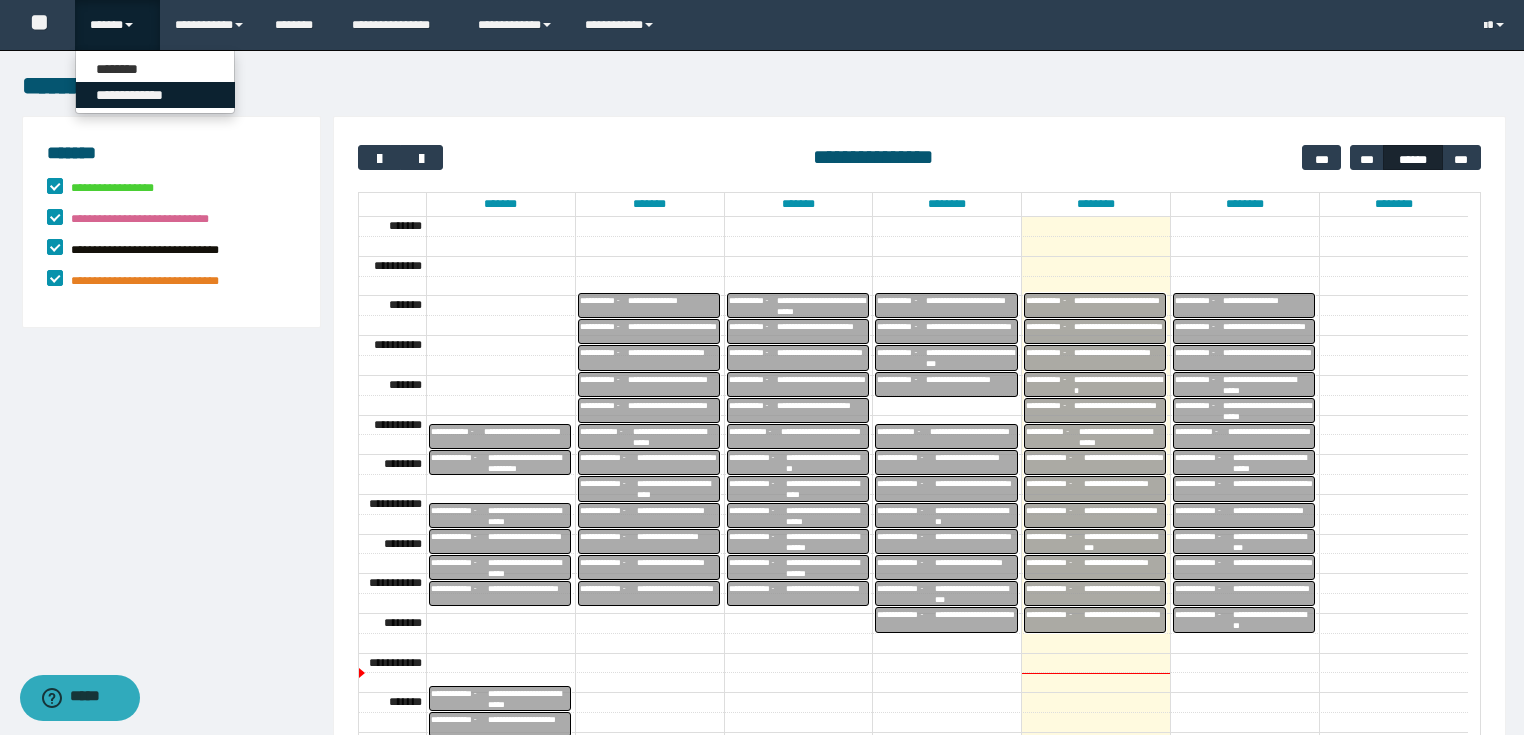 click on "**********" at bounding box center [155, 95] 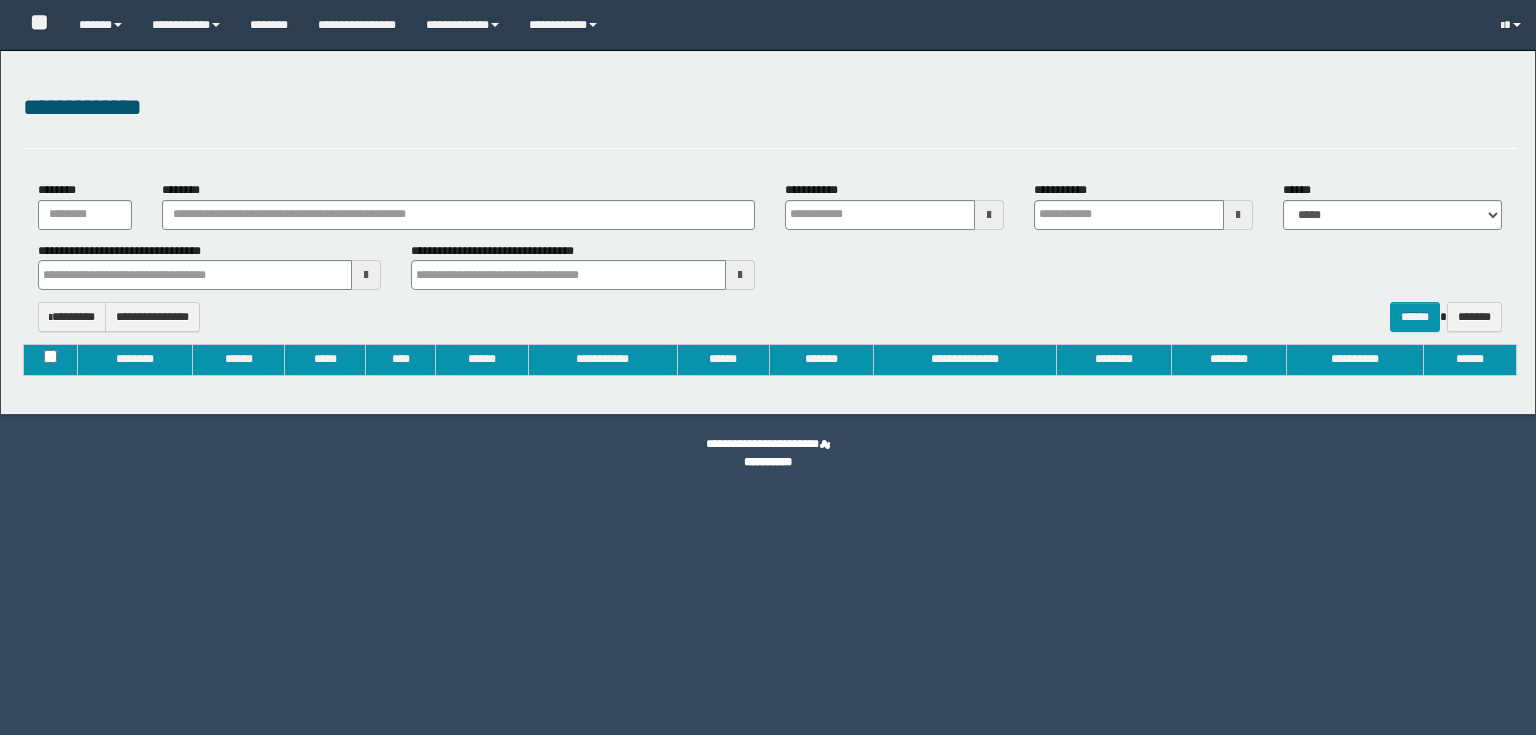 type 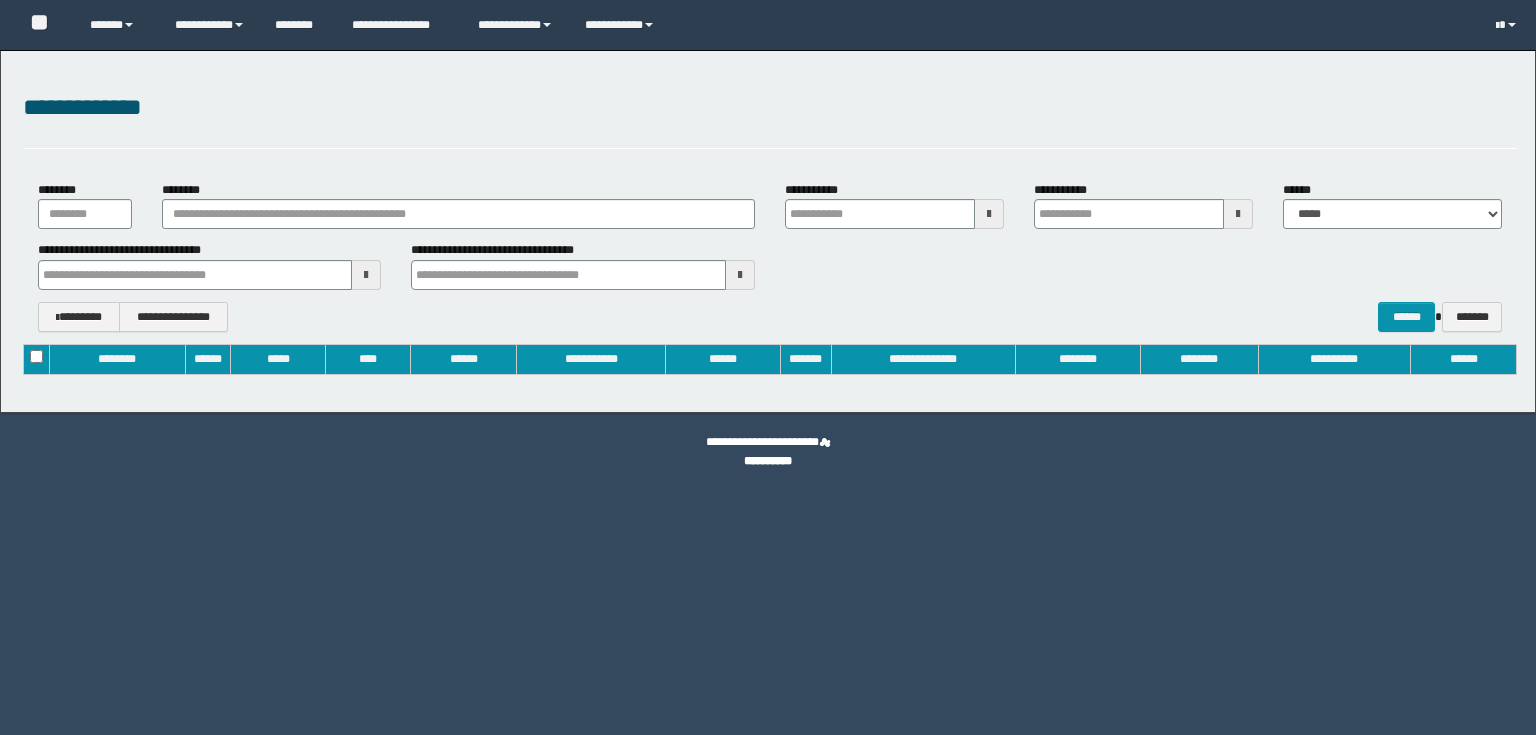type on "**********" 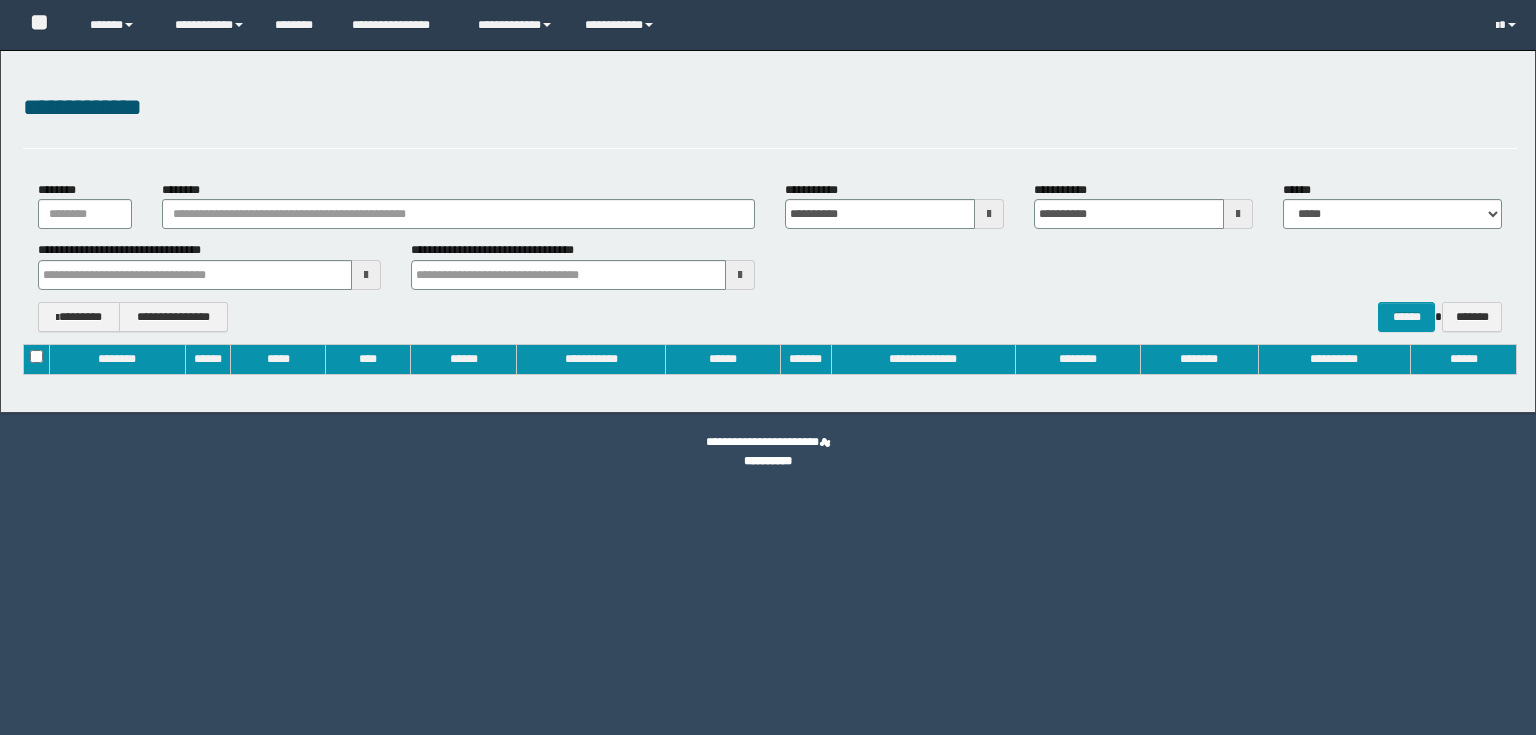 type 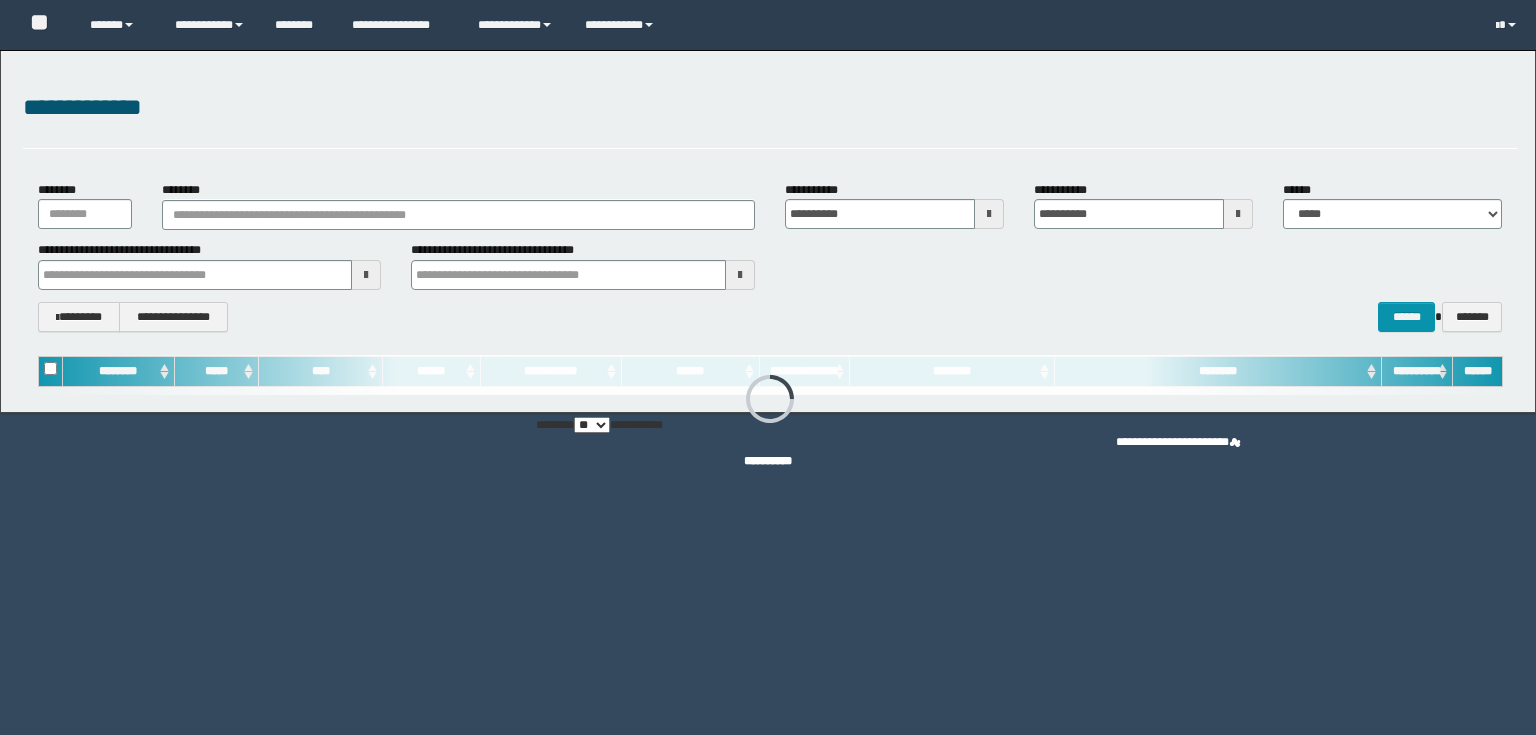 scroll, scrollTop: 0, scrollLeft: 0, axis: both 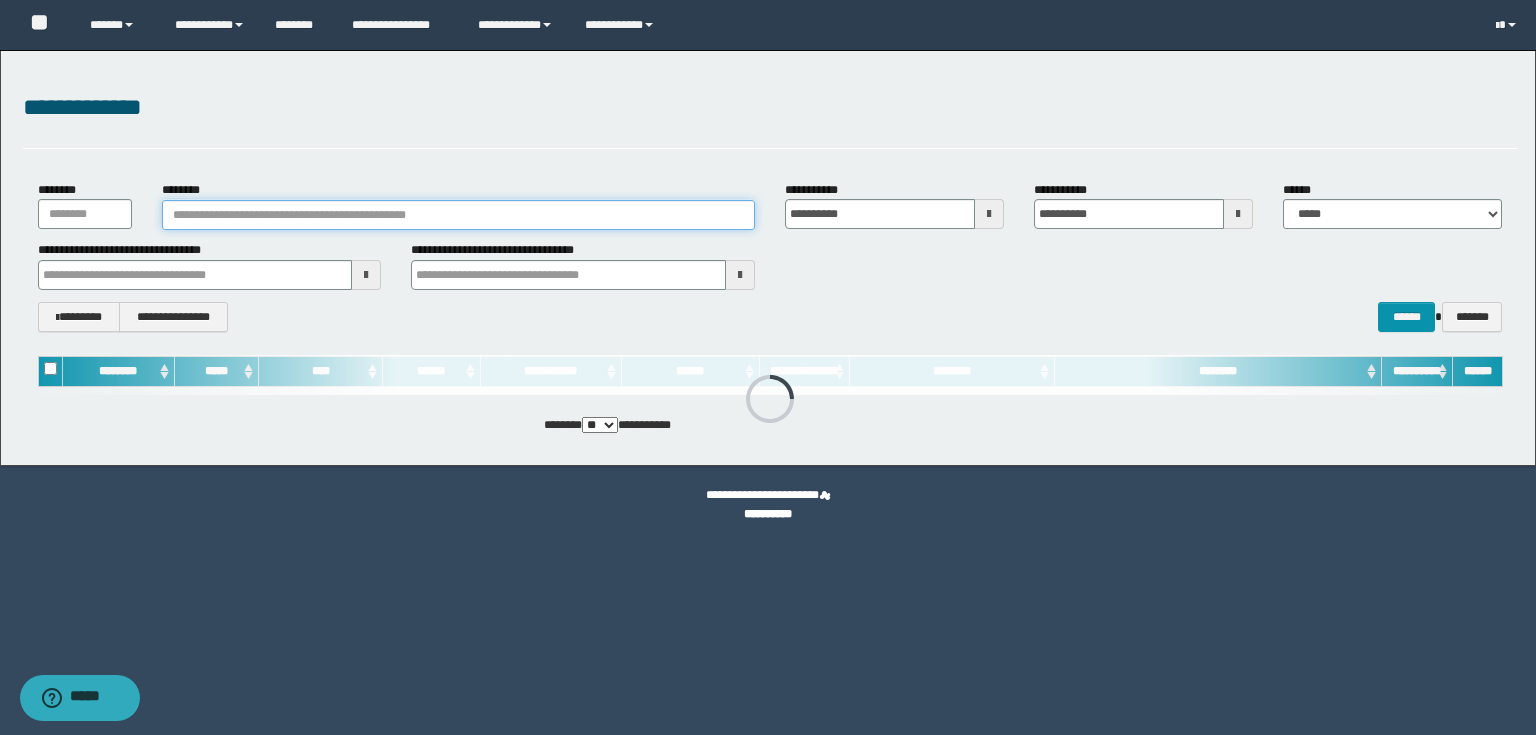 click on "********" at bounding box center (458, 215) 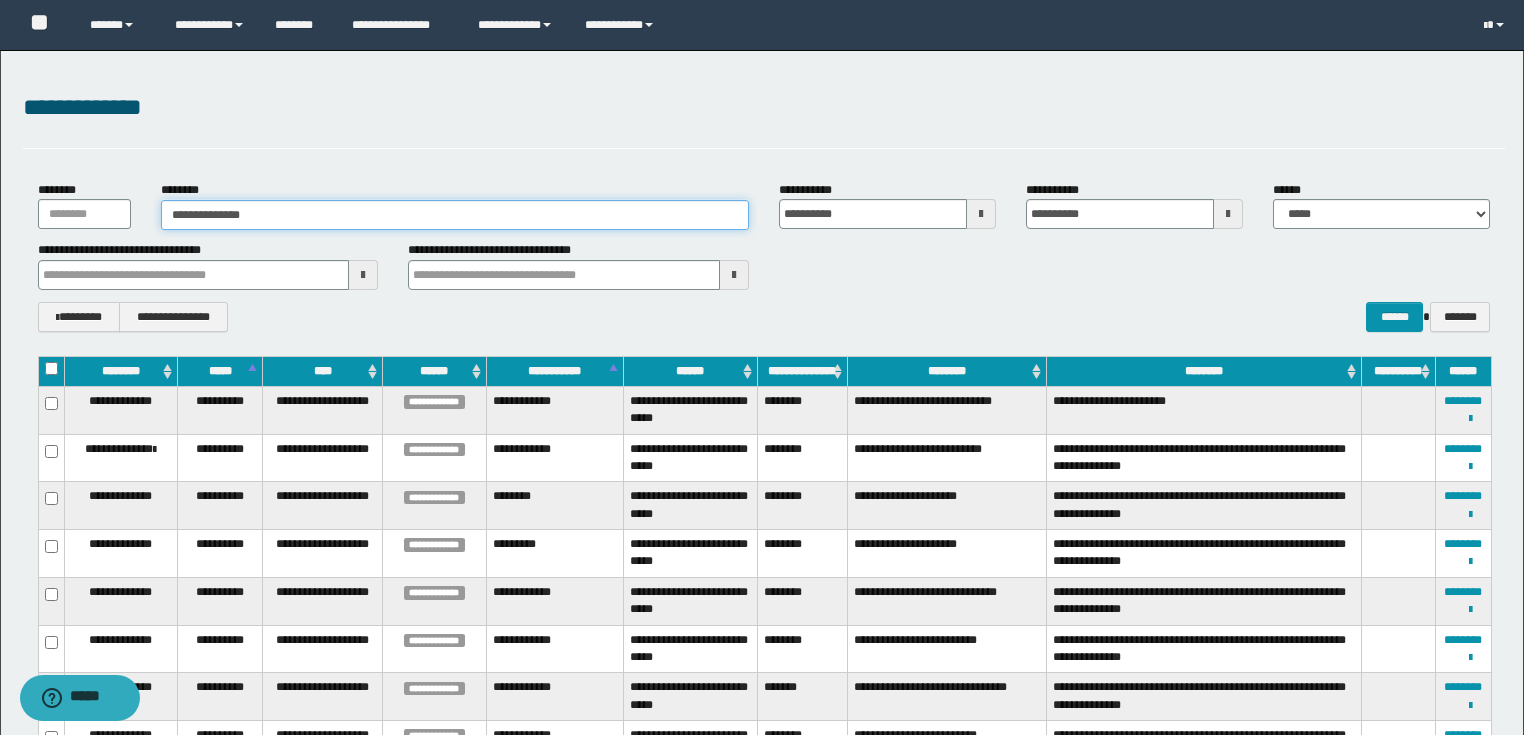 type on "**********" 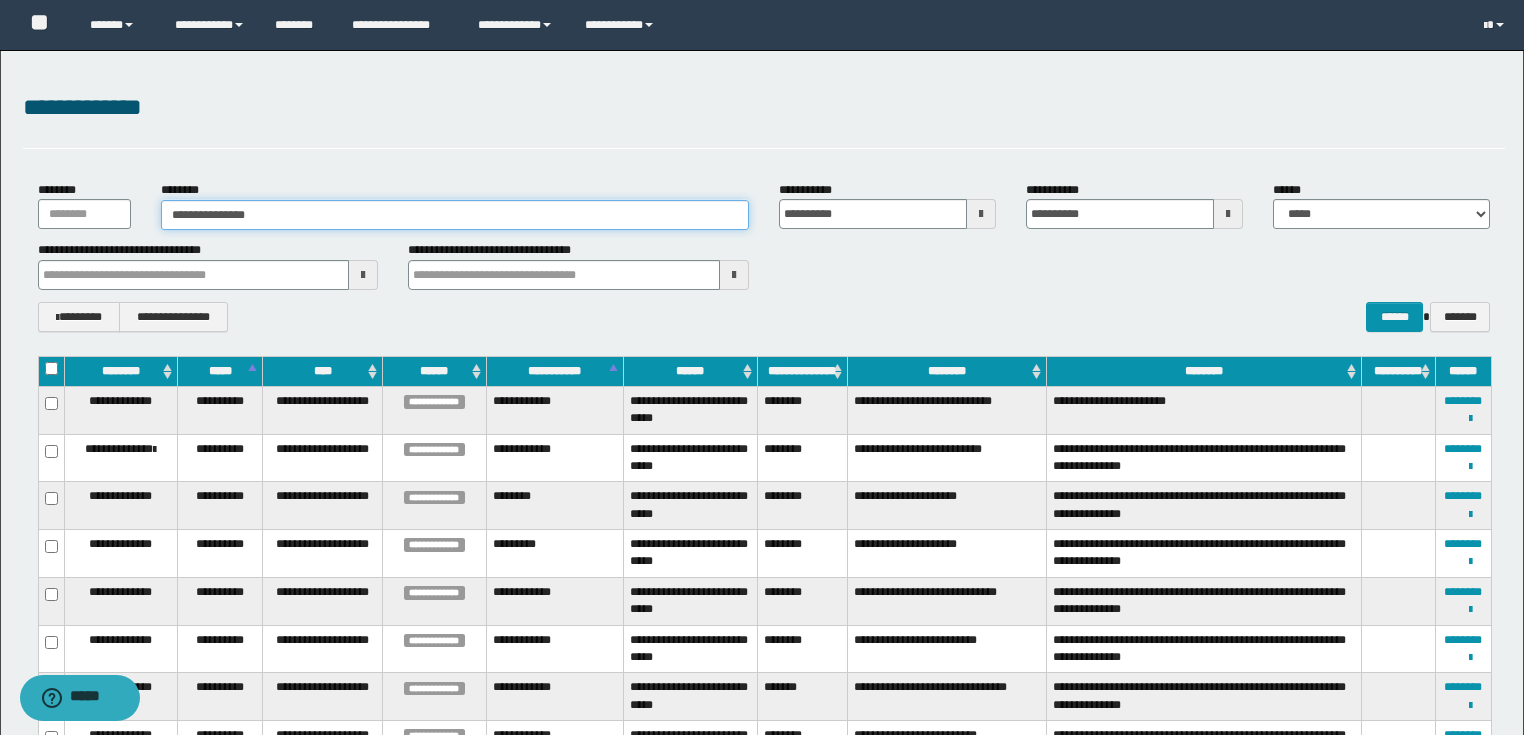 type on "**********" 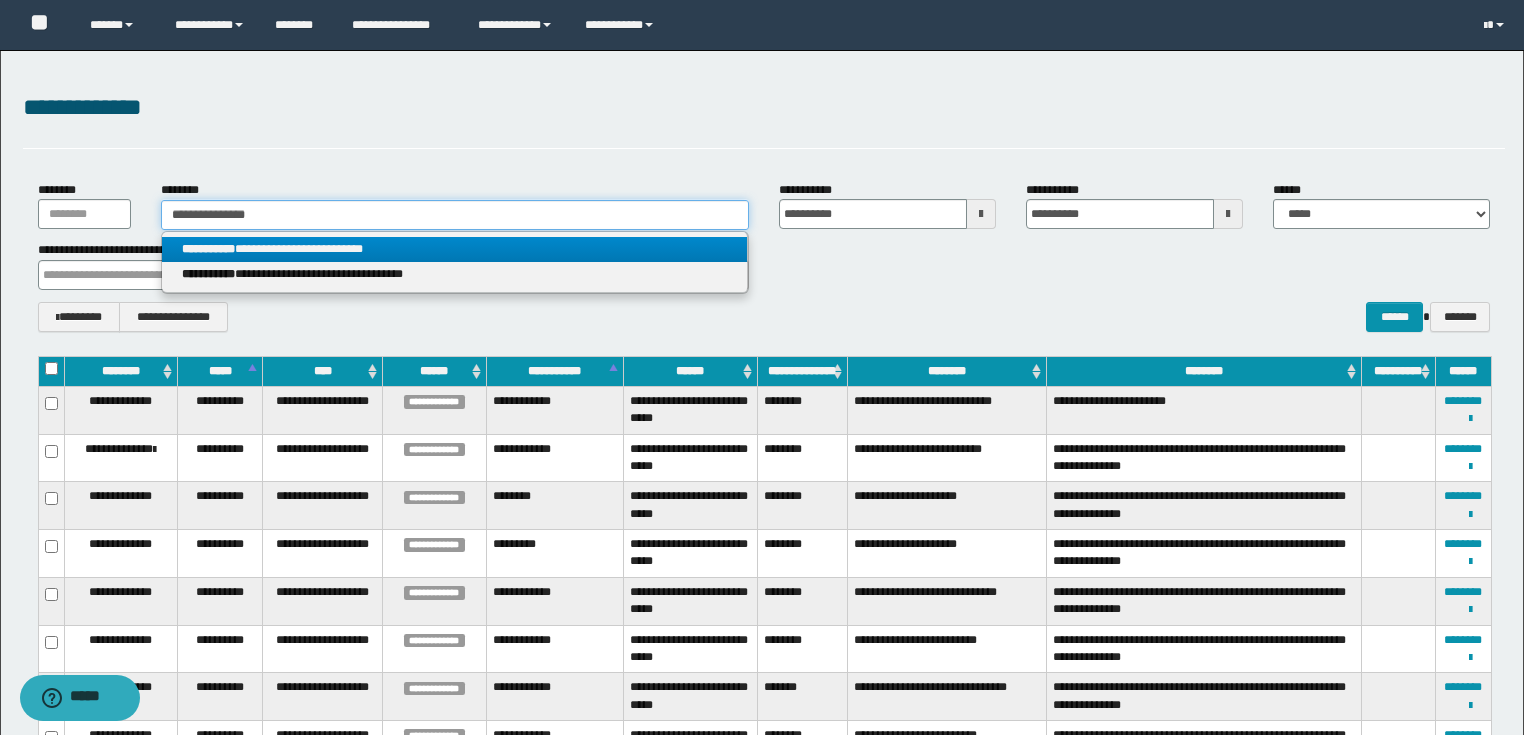 type on "**********" 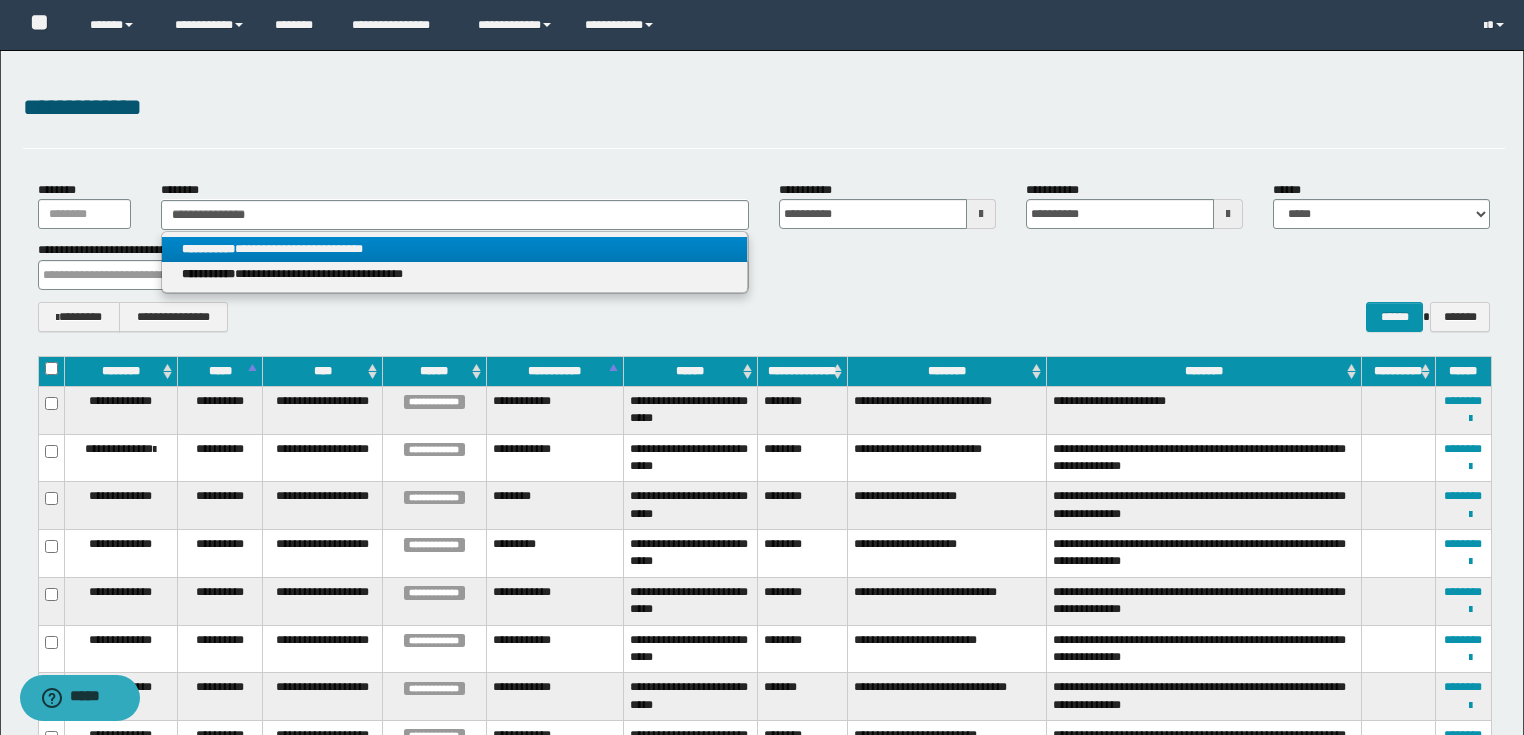 click on "**********" at bounding box center (454, 249) 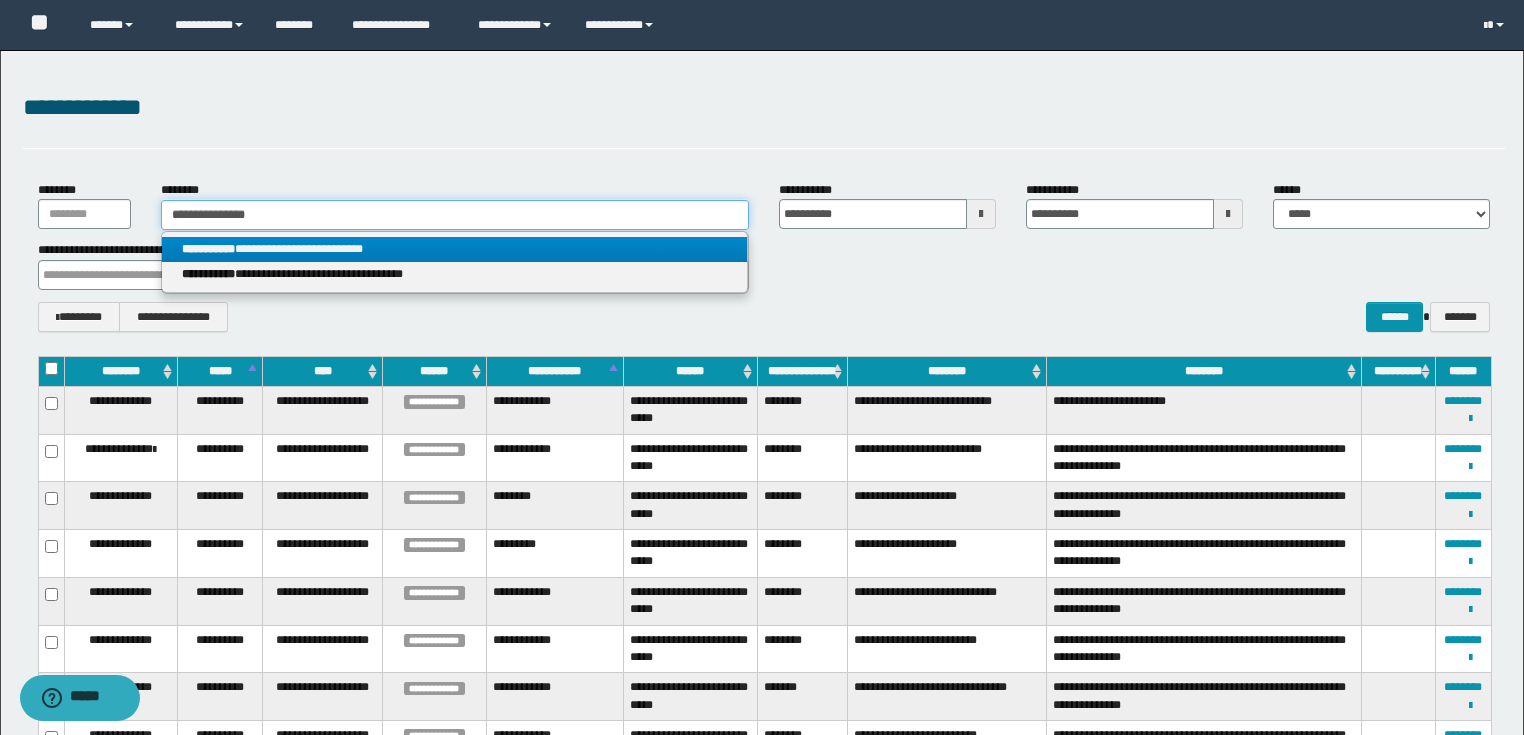 type 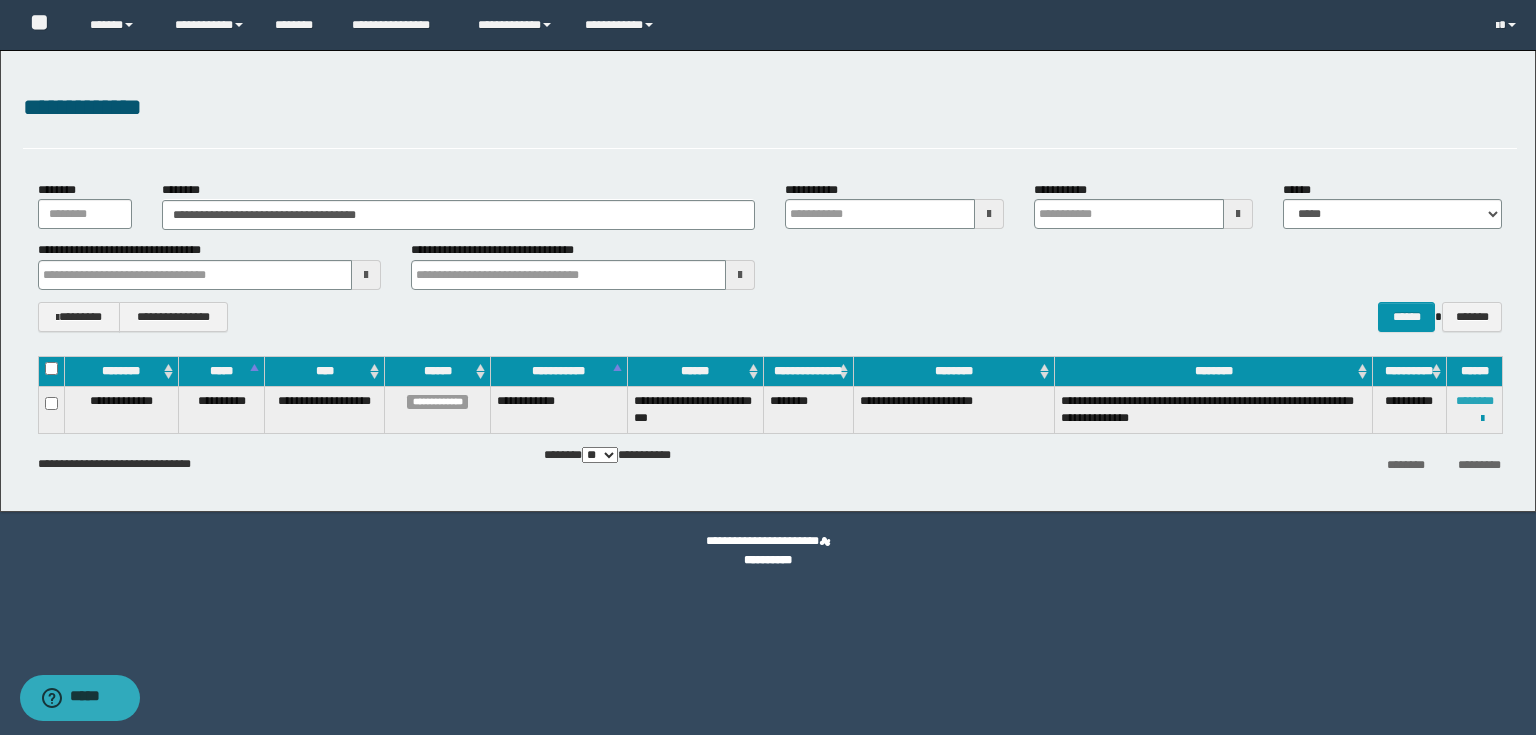 click on "********" at bounding box center [1475, 401] 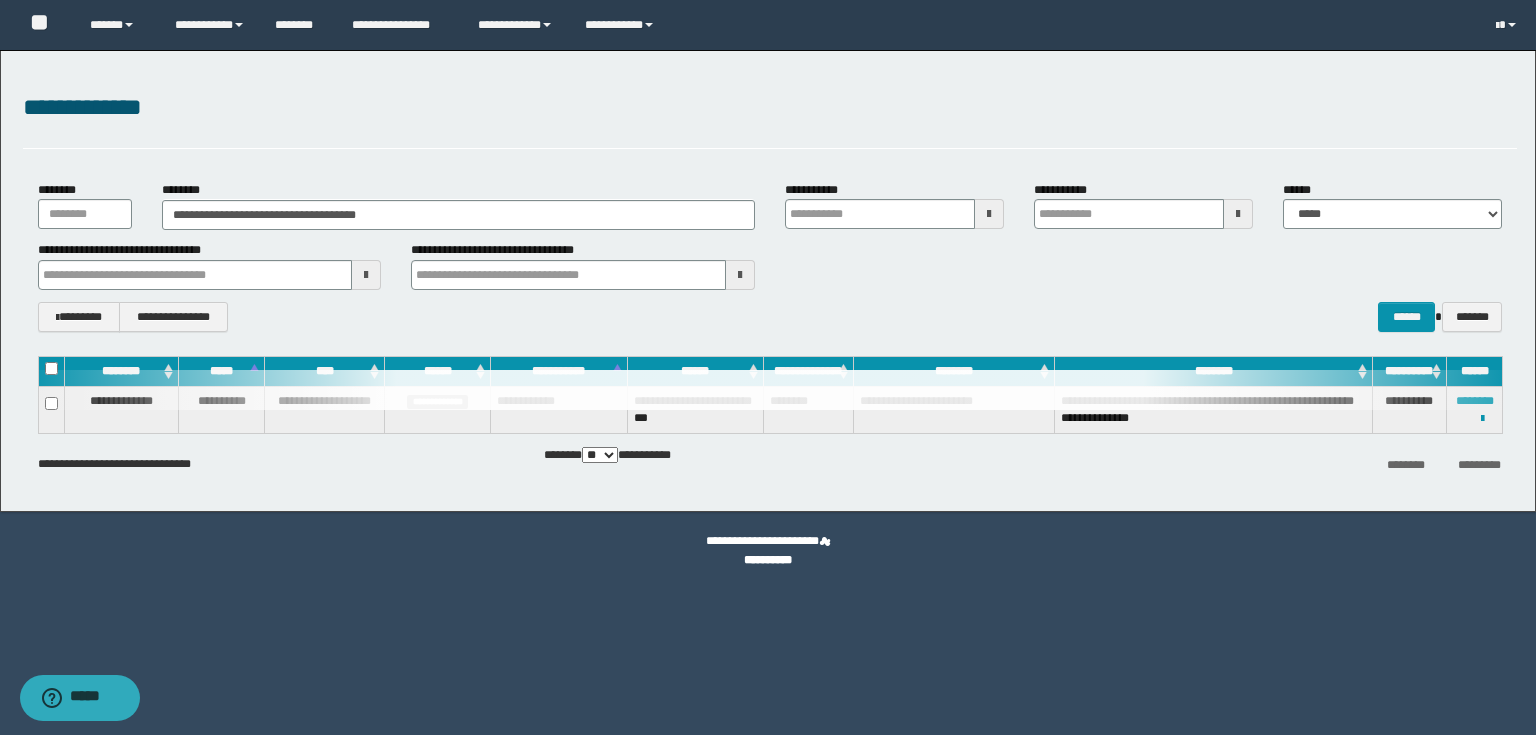 type 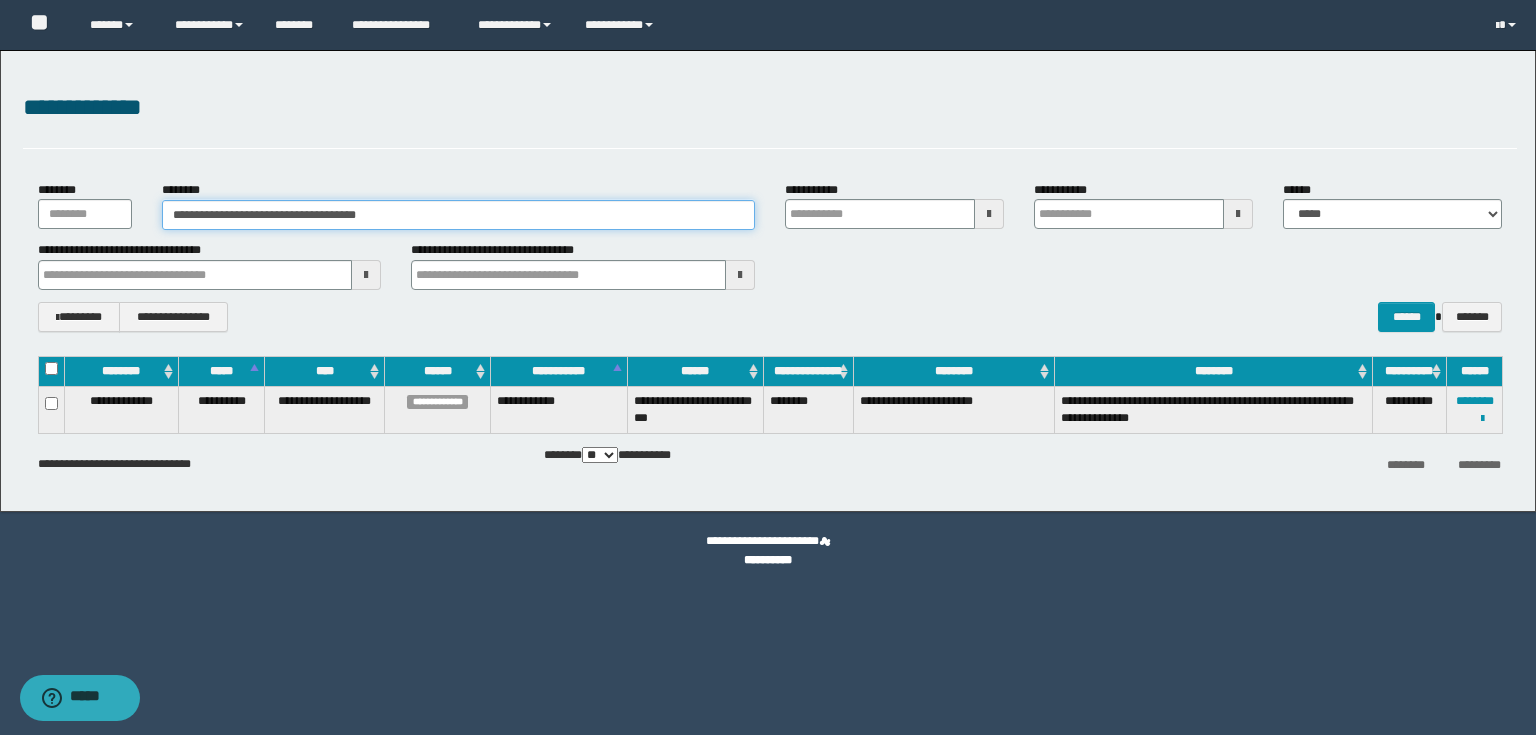 drag, startPoint x: 428, startPoint y: 220, endPoint x: 0, endPoint y: 115, distance: 440.6915 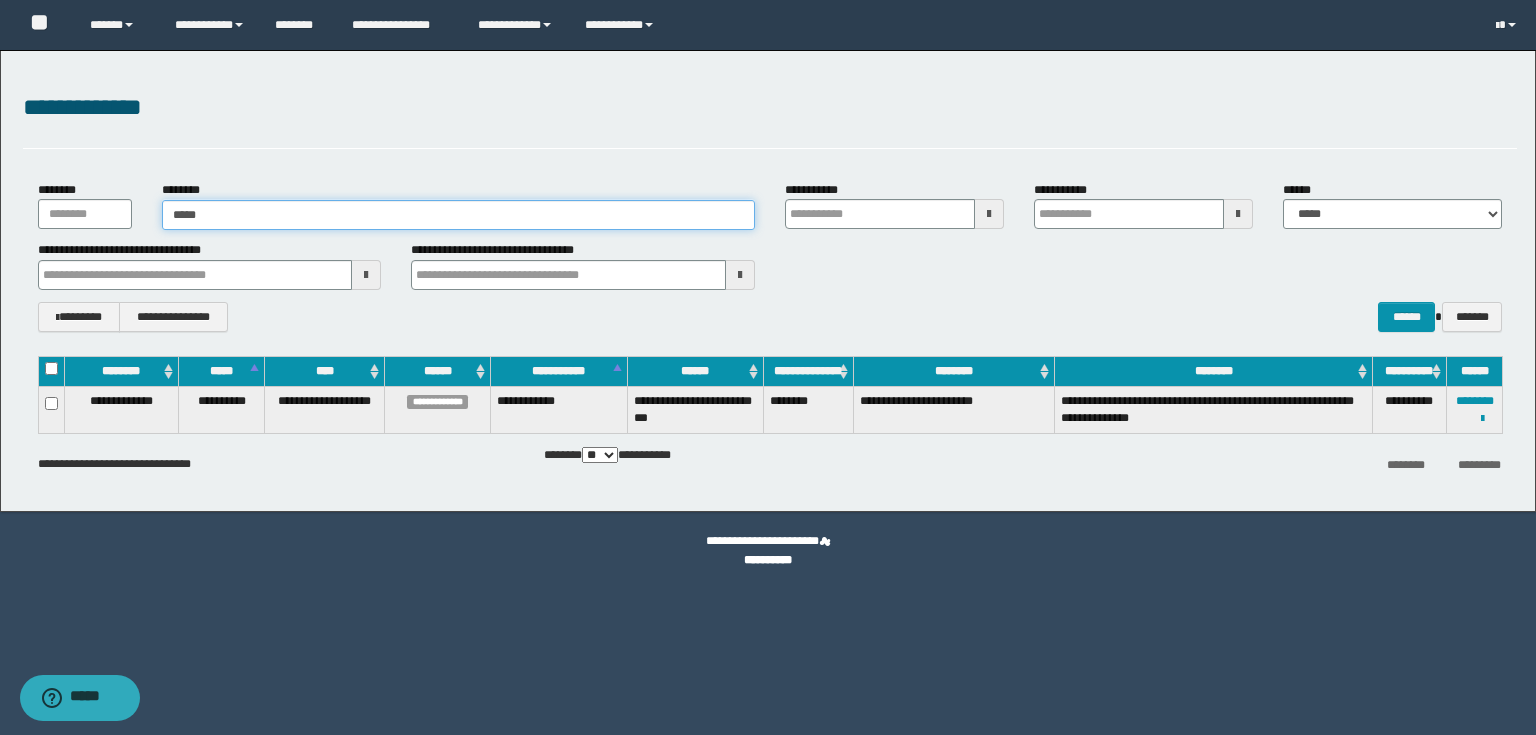 type on "******" 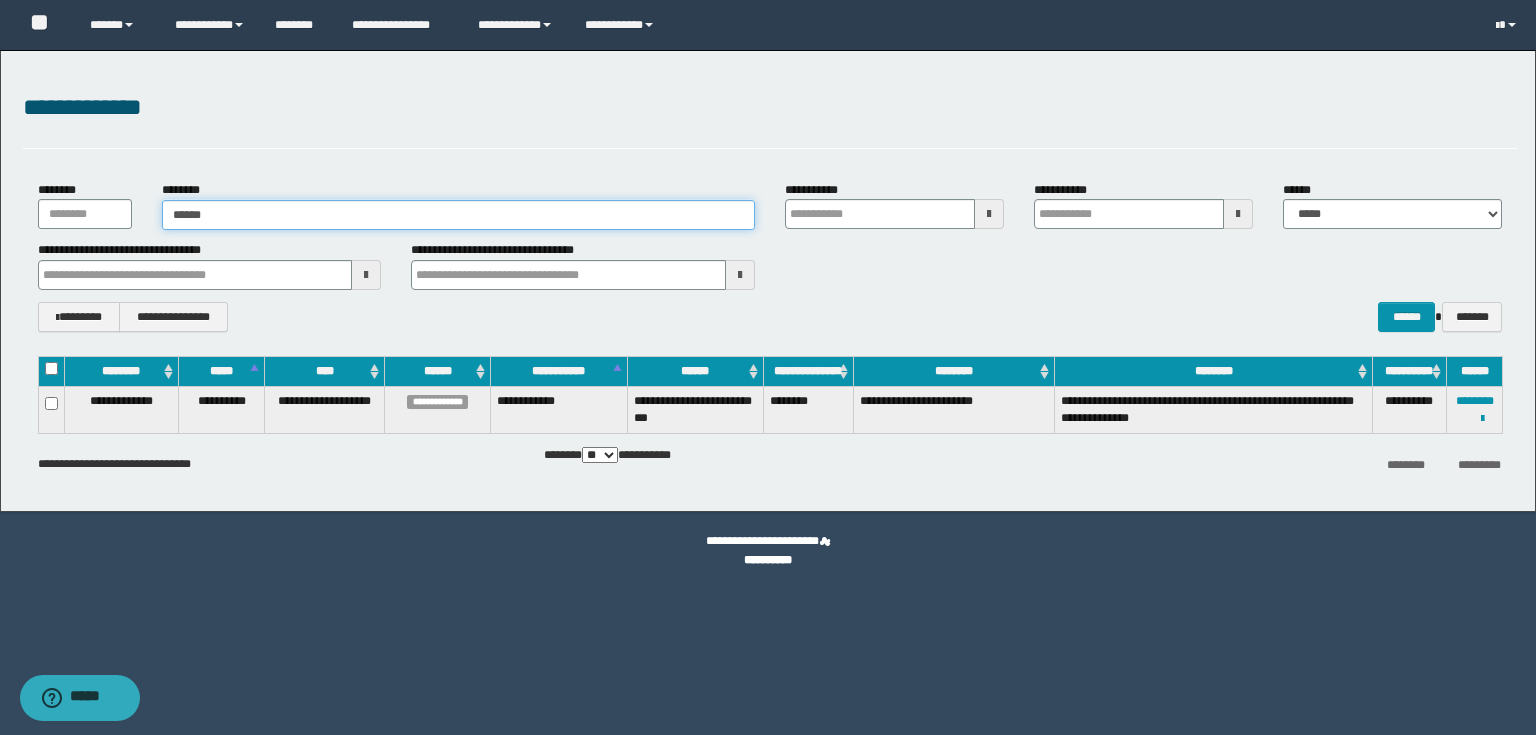type on "******" 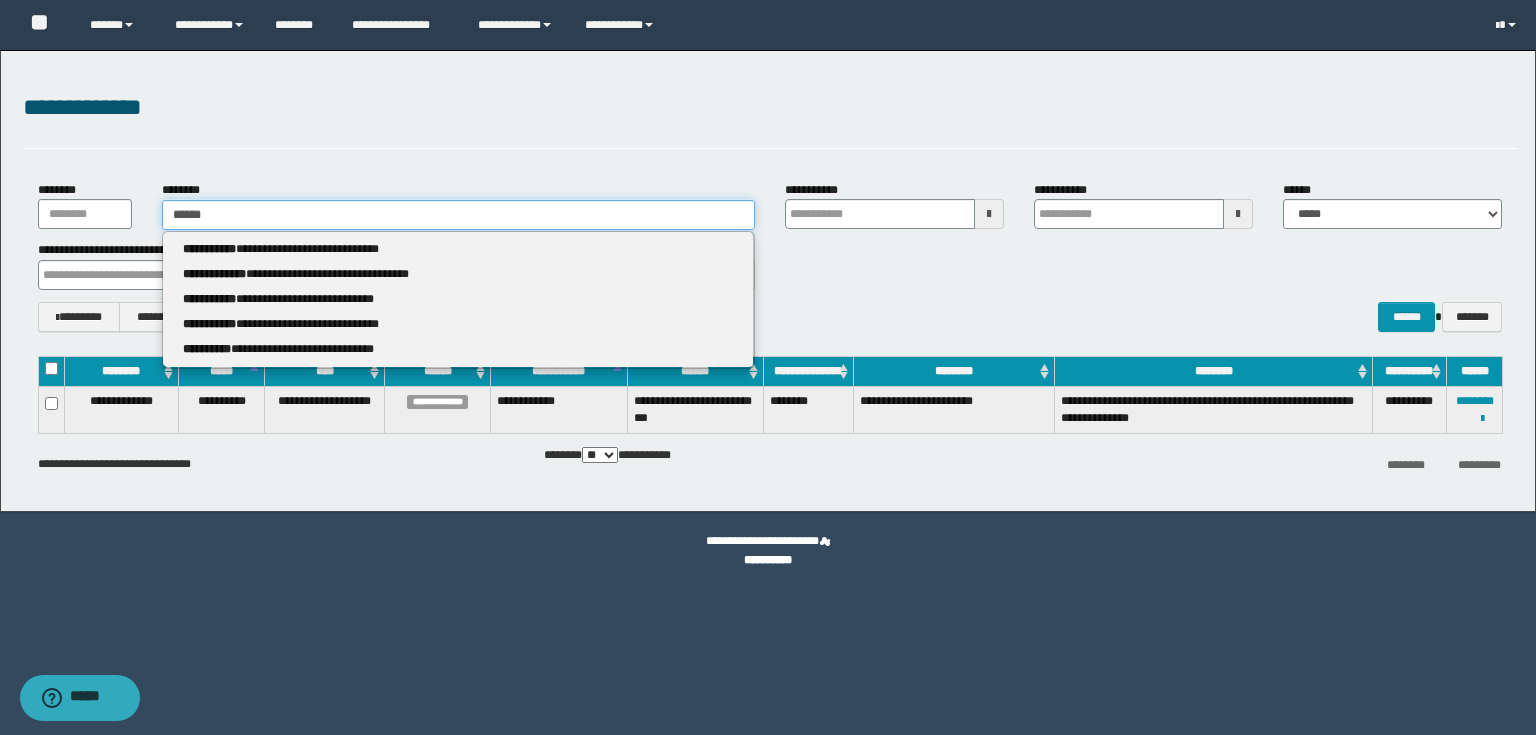 type 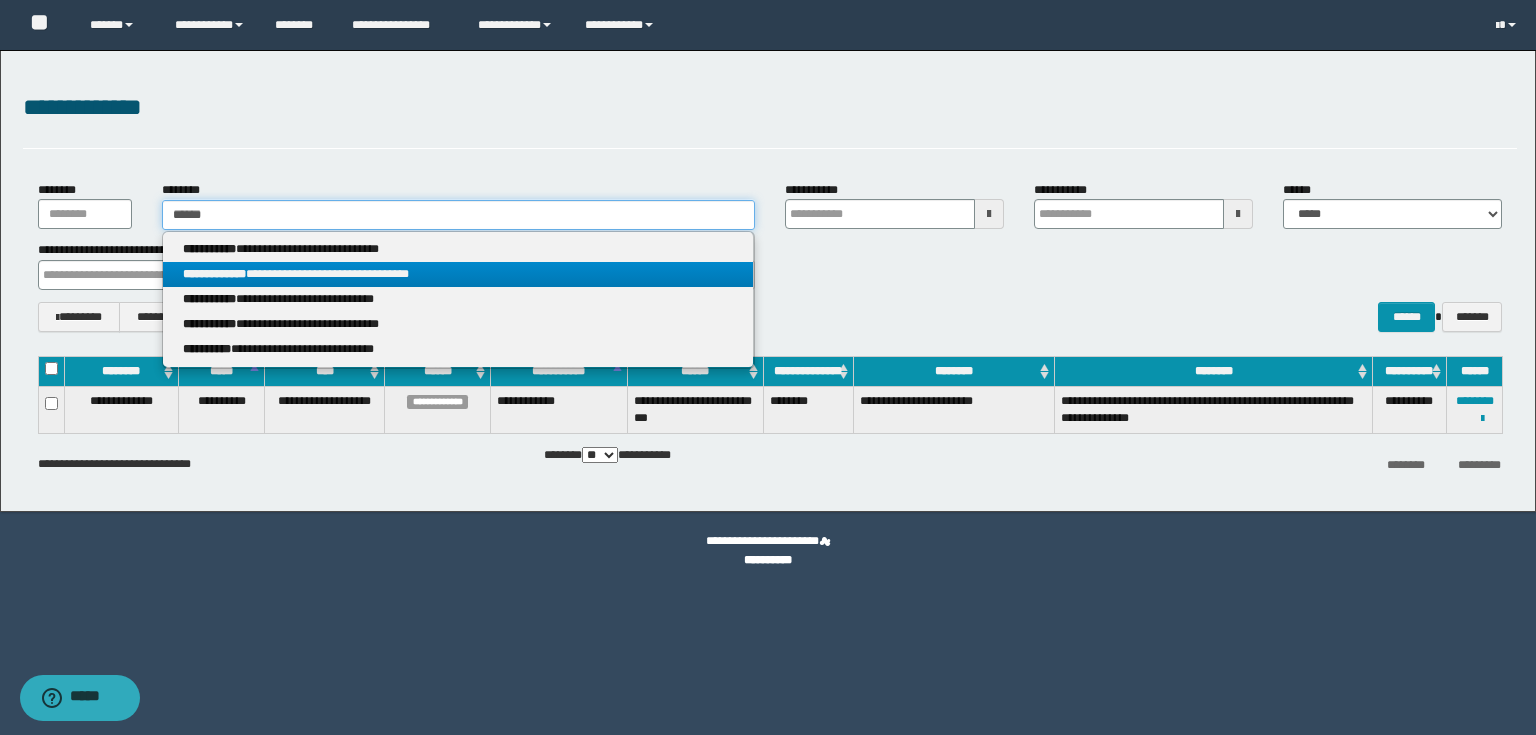 type on "******" 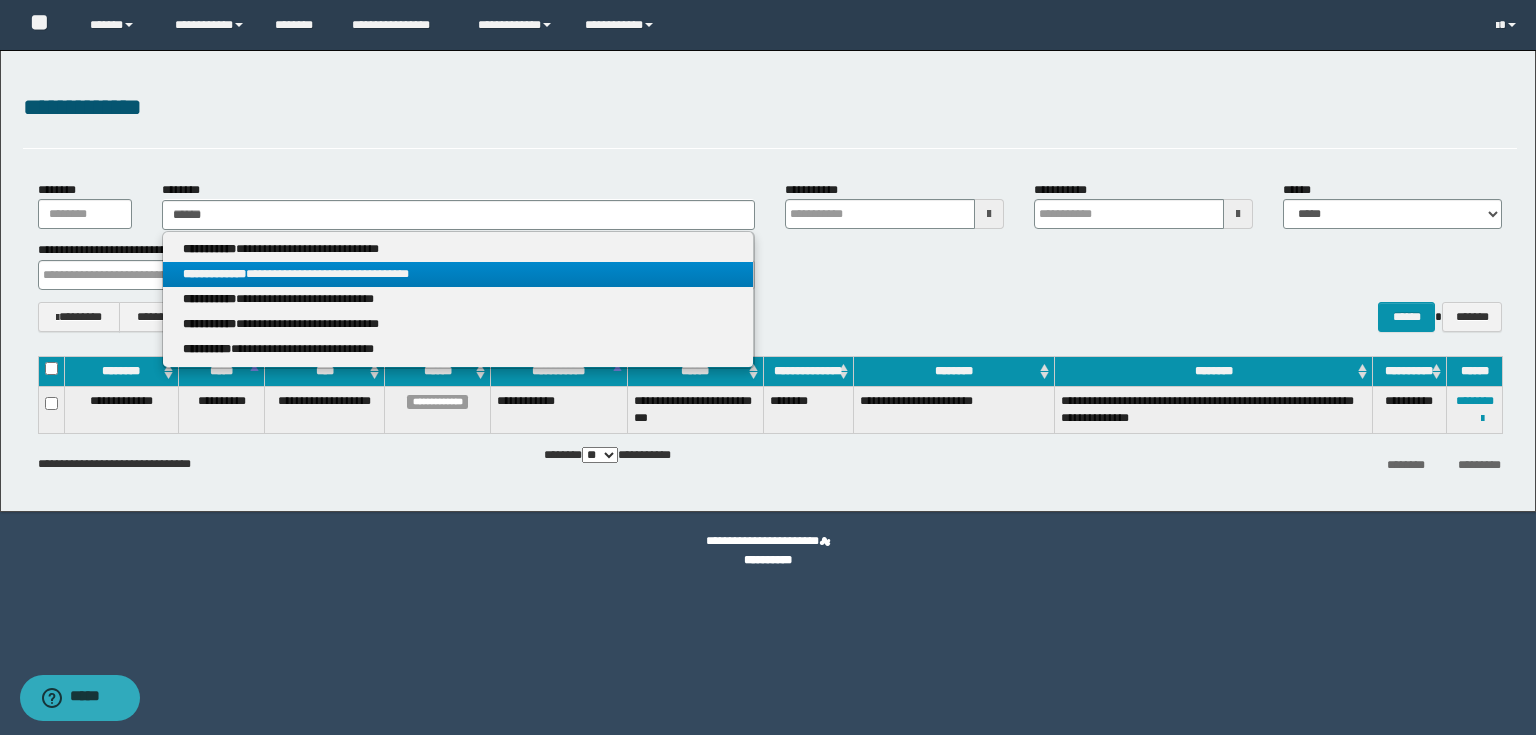 click on "**********" at bounding box center [458, 274] 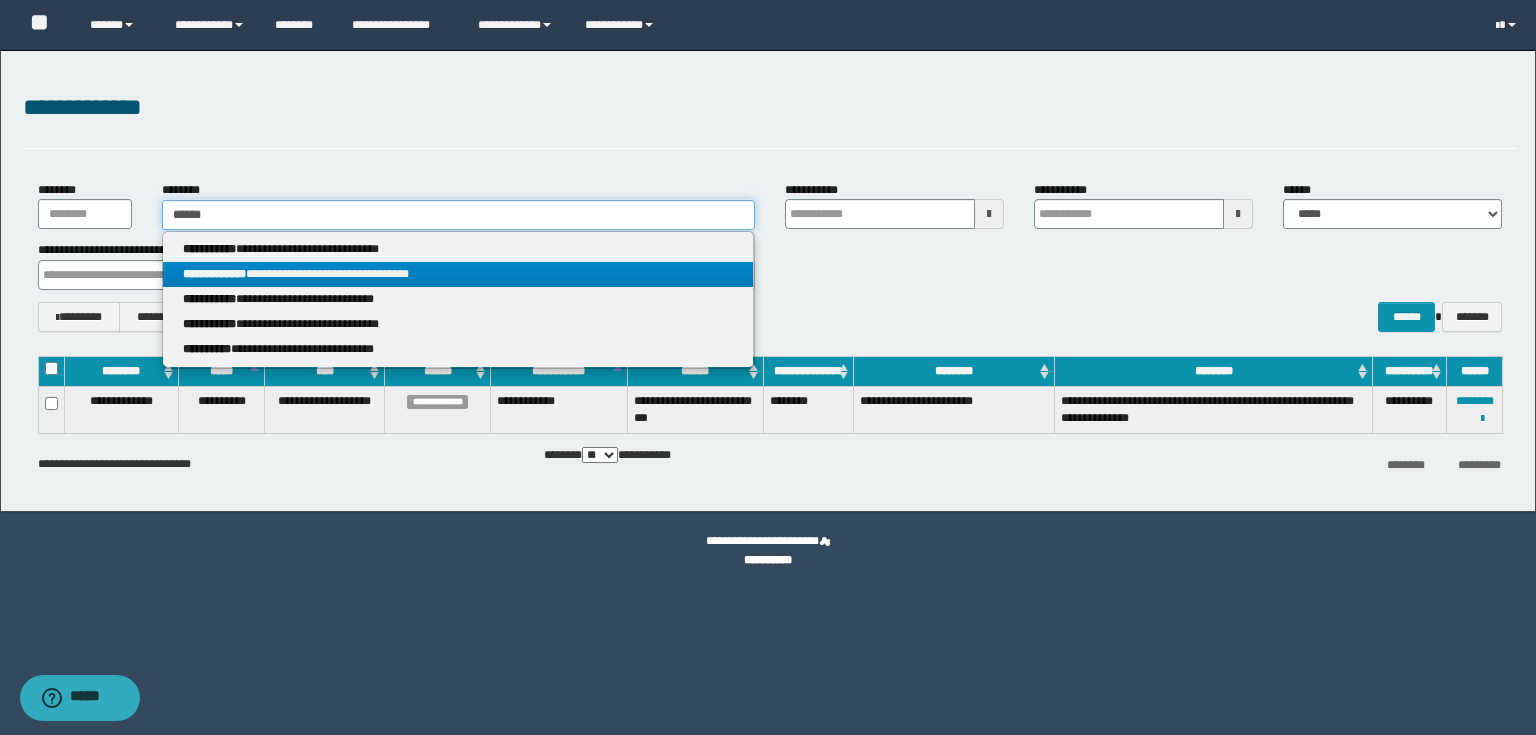 type 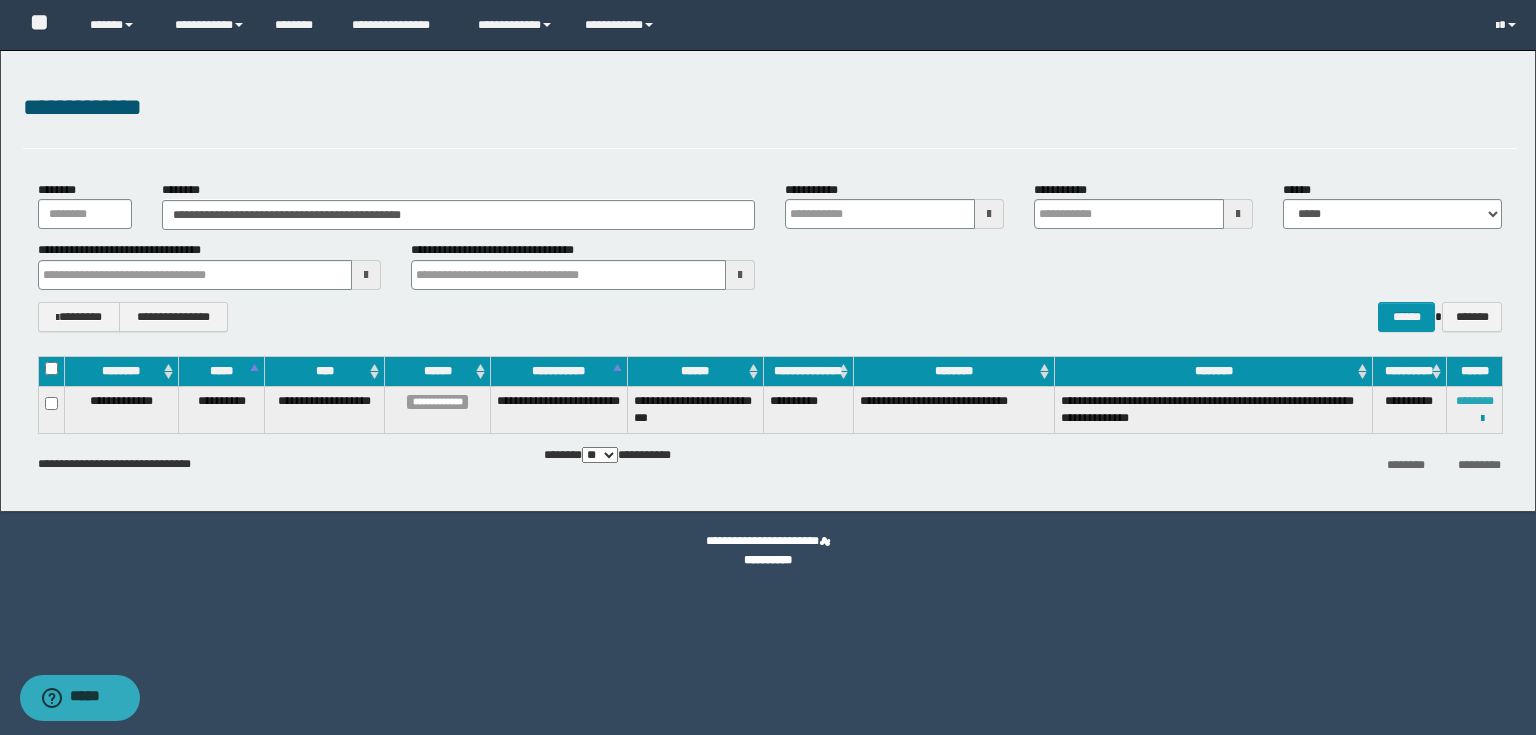 click on "********" at bounding box center (1475, 401) 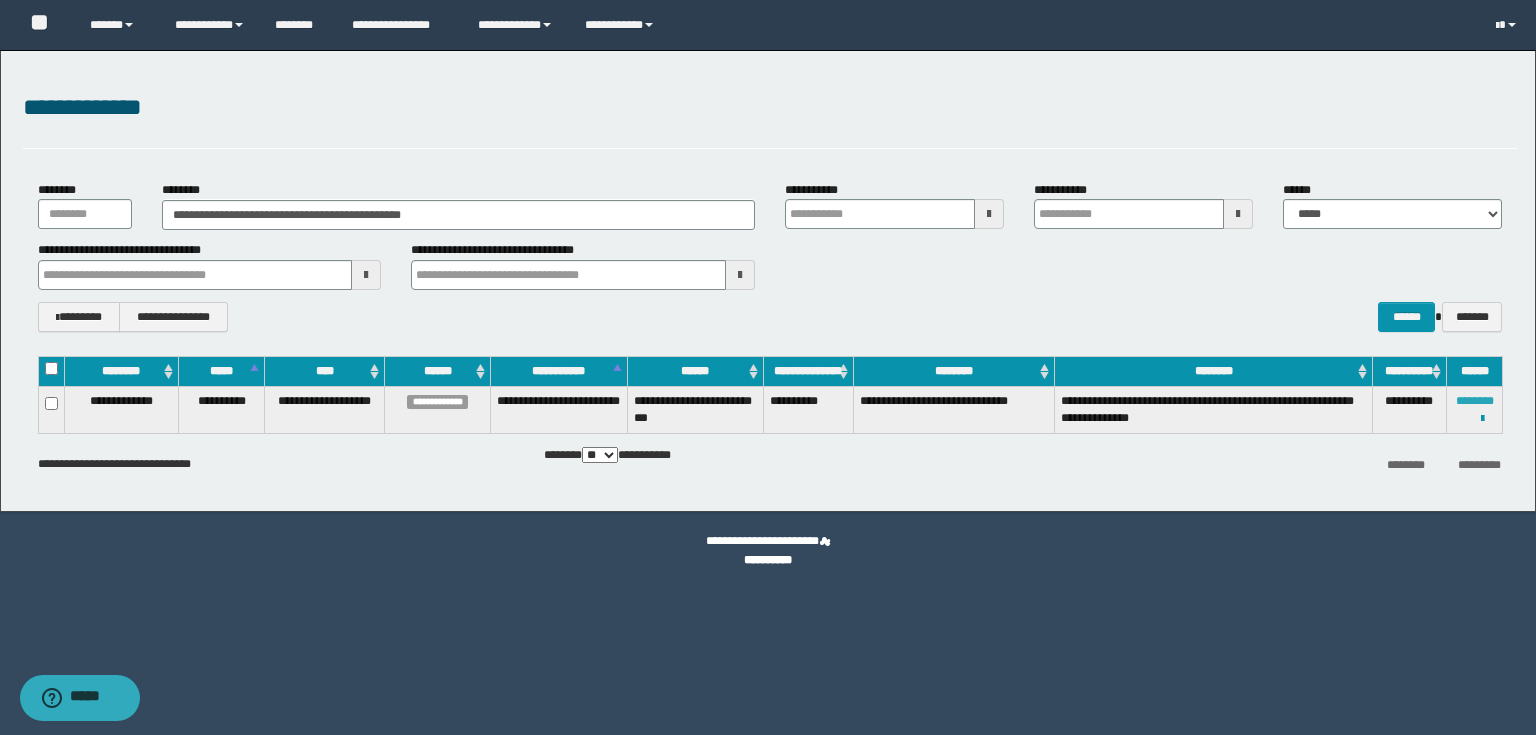 type 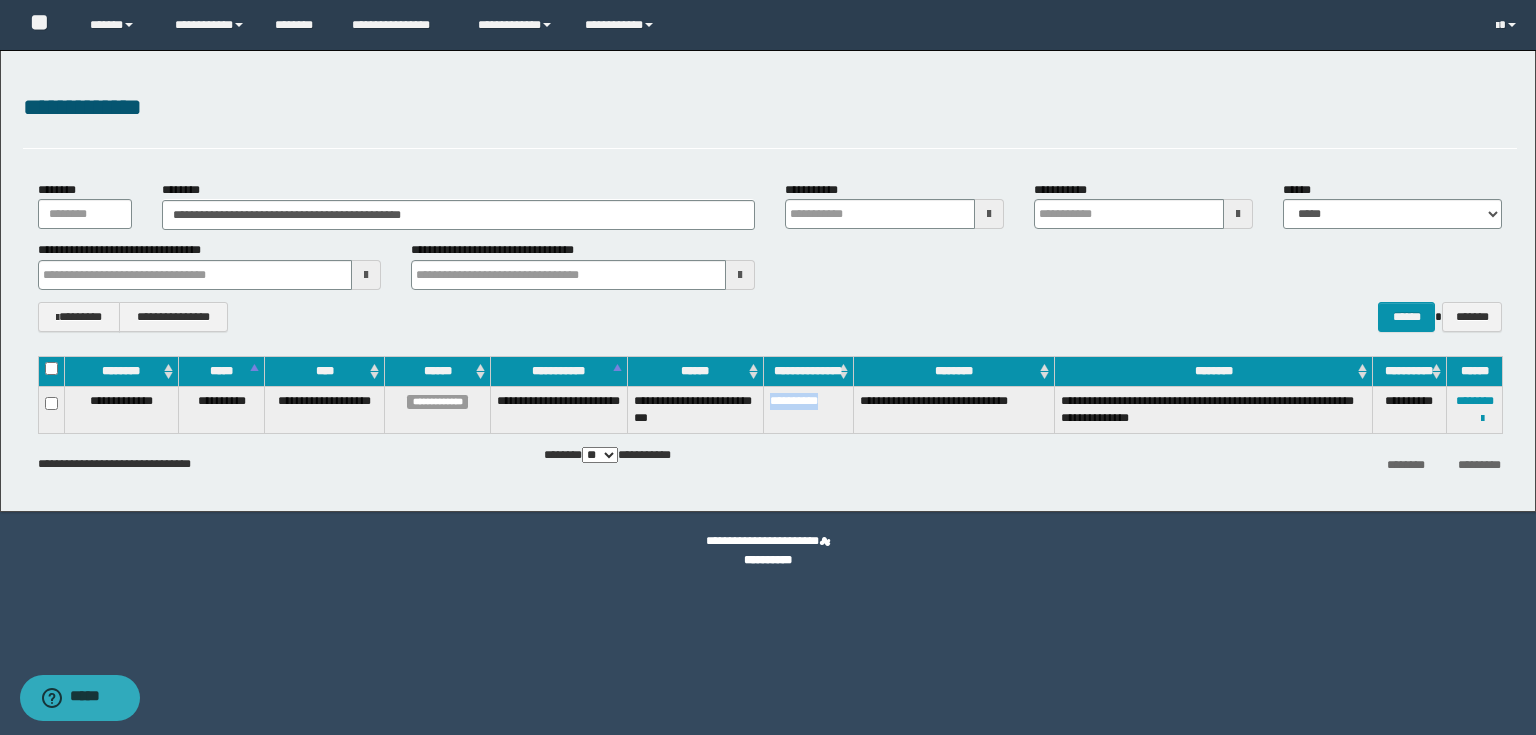 drag, startPoint x: 768, startPoint y: 404, endPoint x: 832, endPoint y: 409, distance: 64.195015 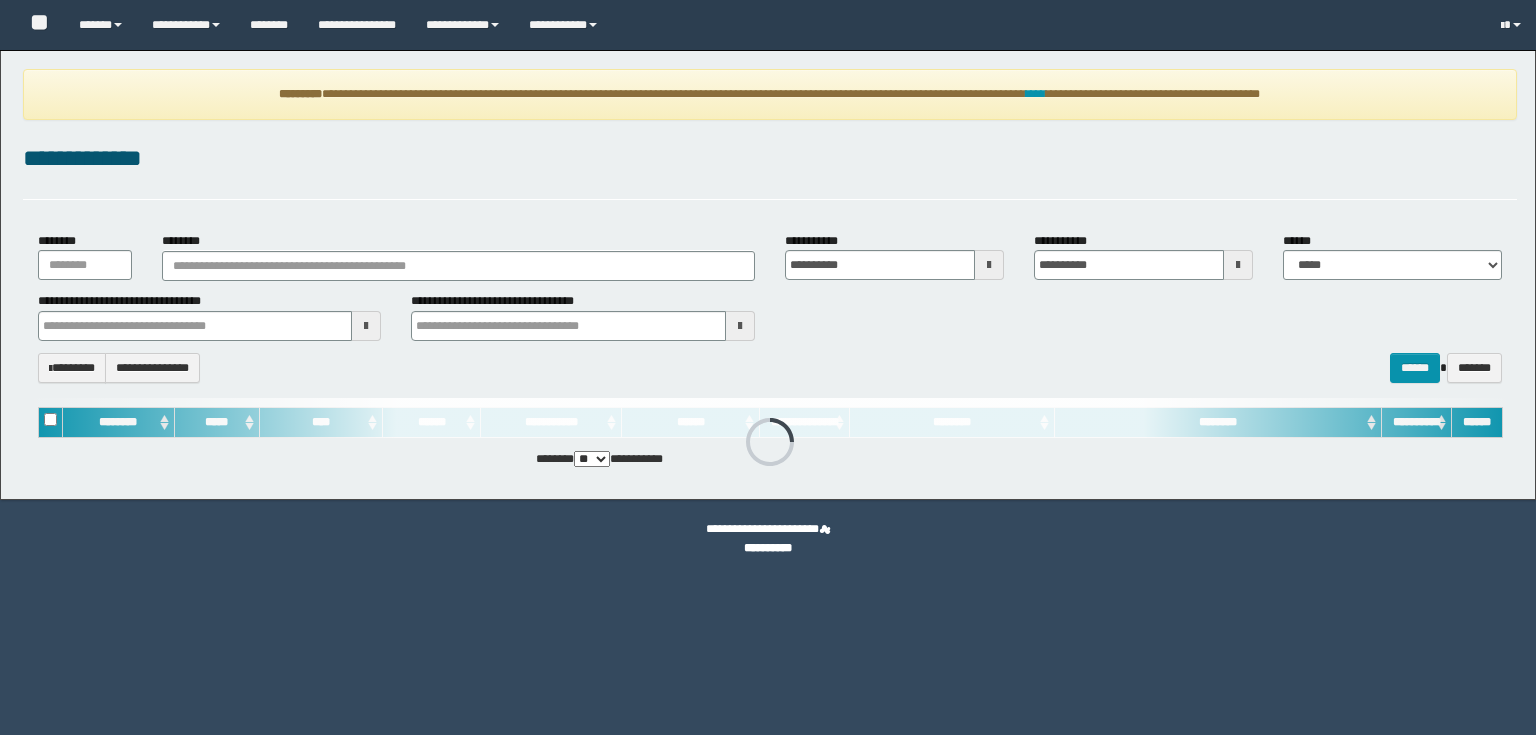 scroll, scrollTop: 0, scrollLeft: 0, axis: both 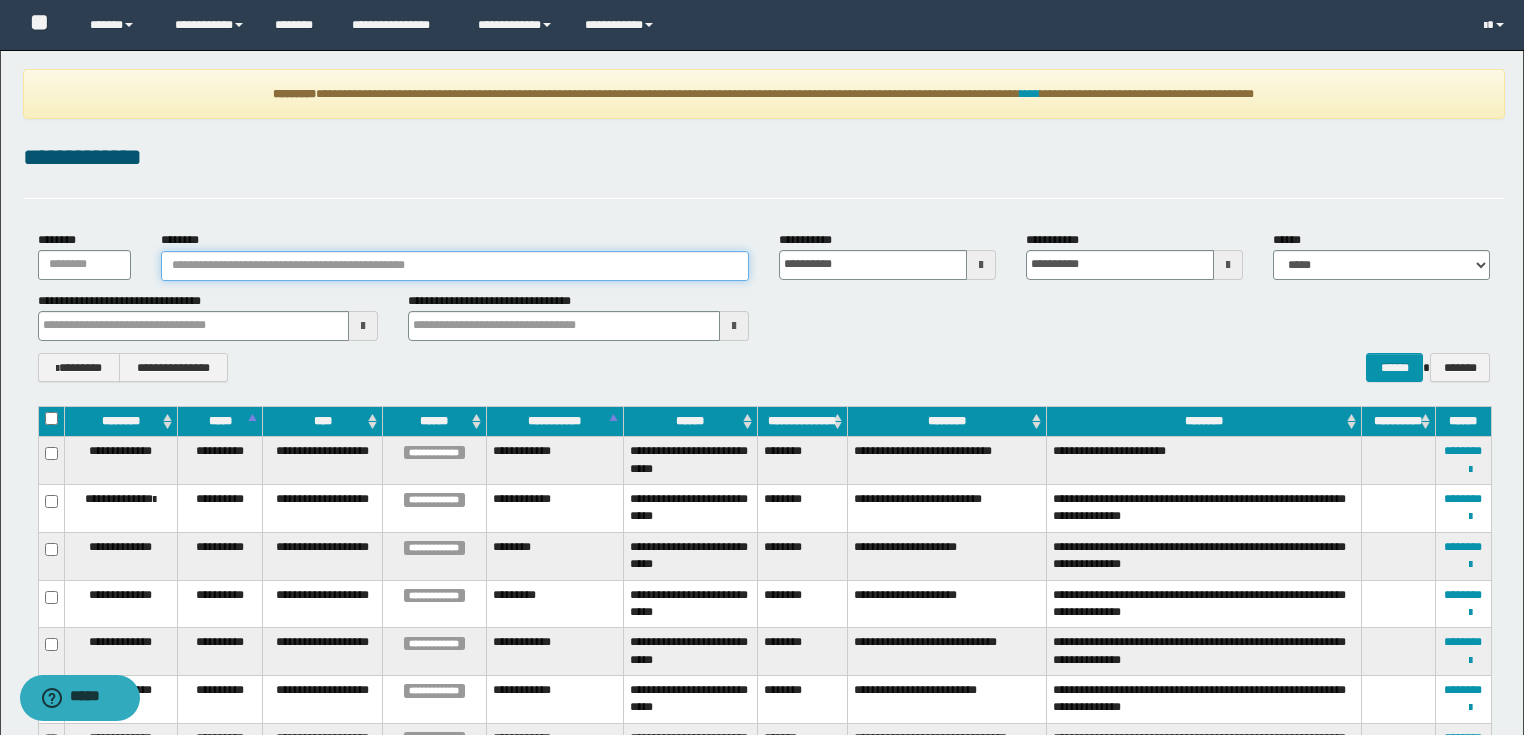 click on "********" at bounding box center [455, 266] 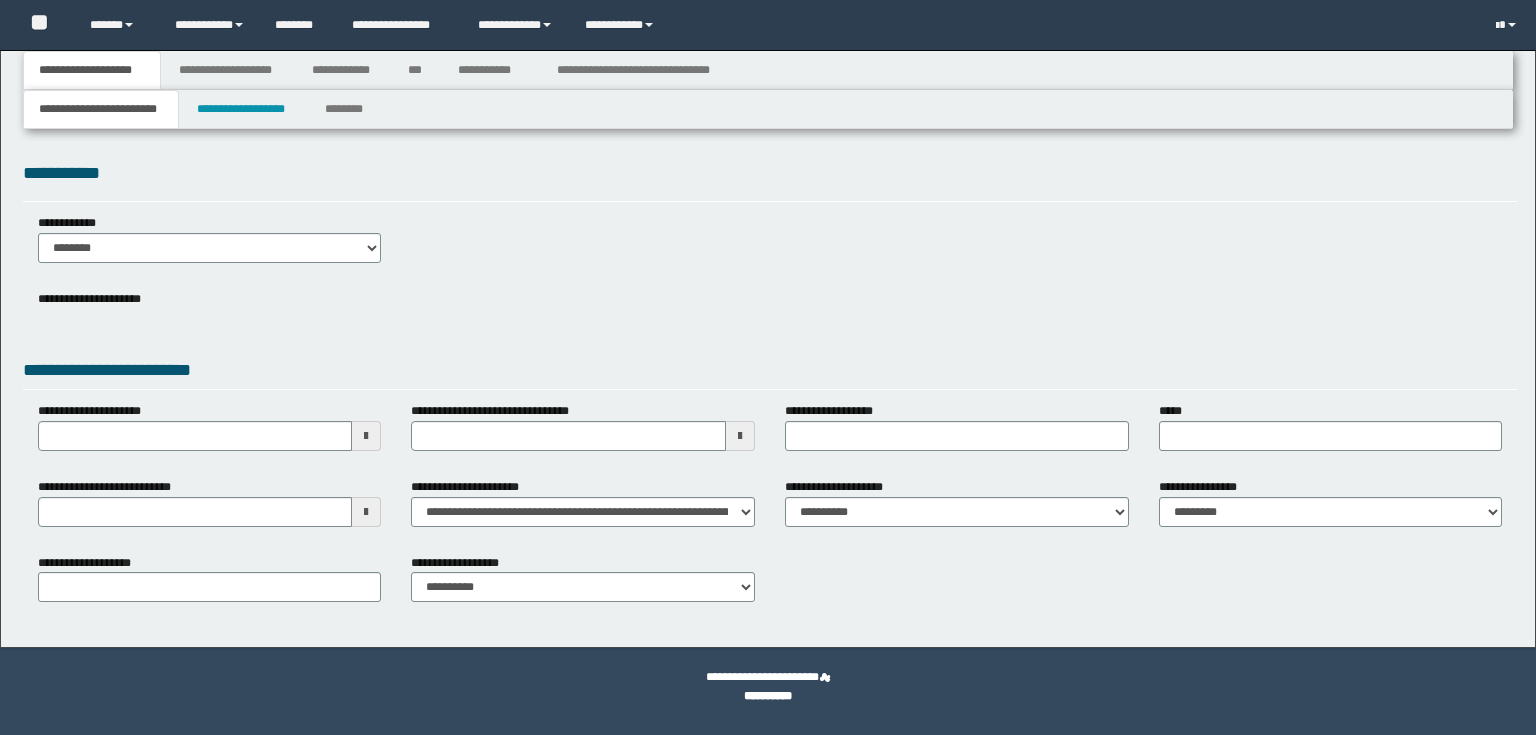 type 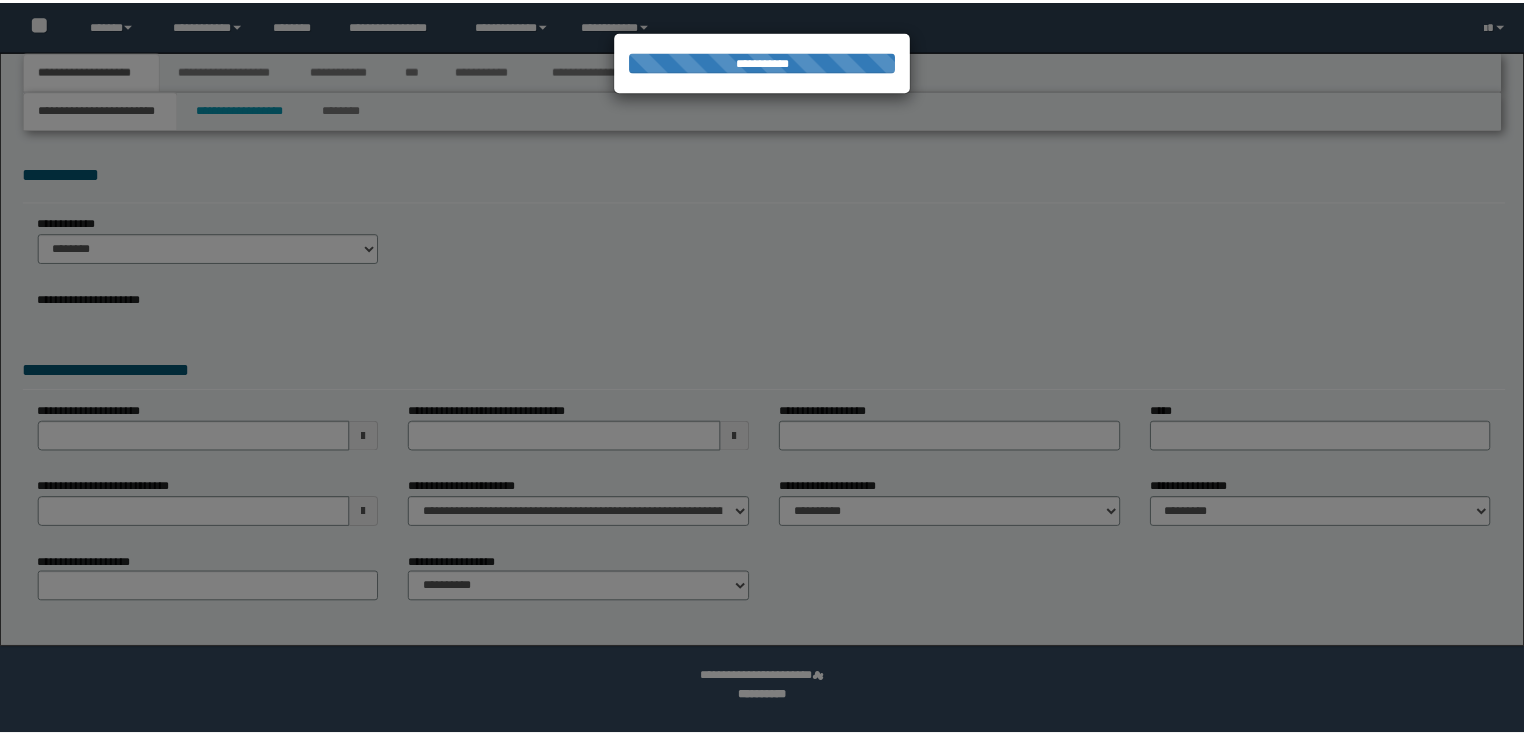 scroll, scrollTop: 0, scrollLeft: 0, axis: both 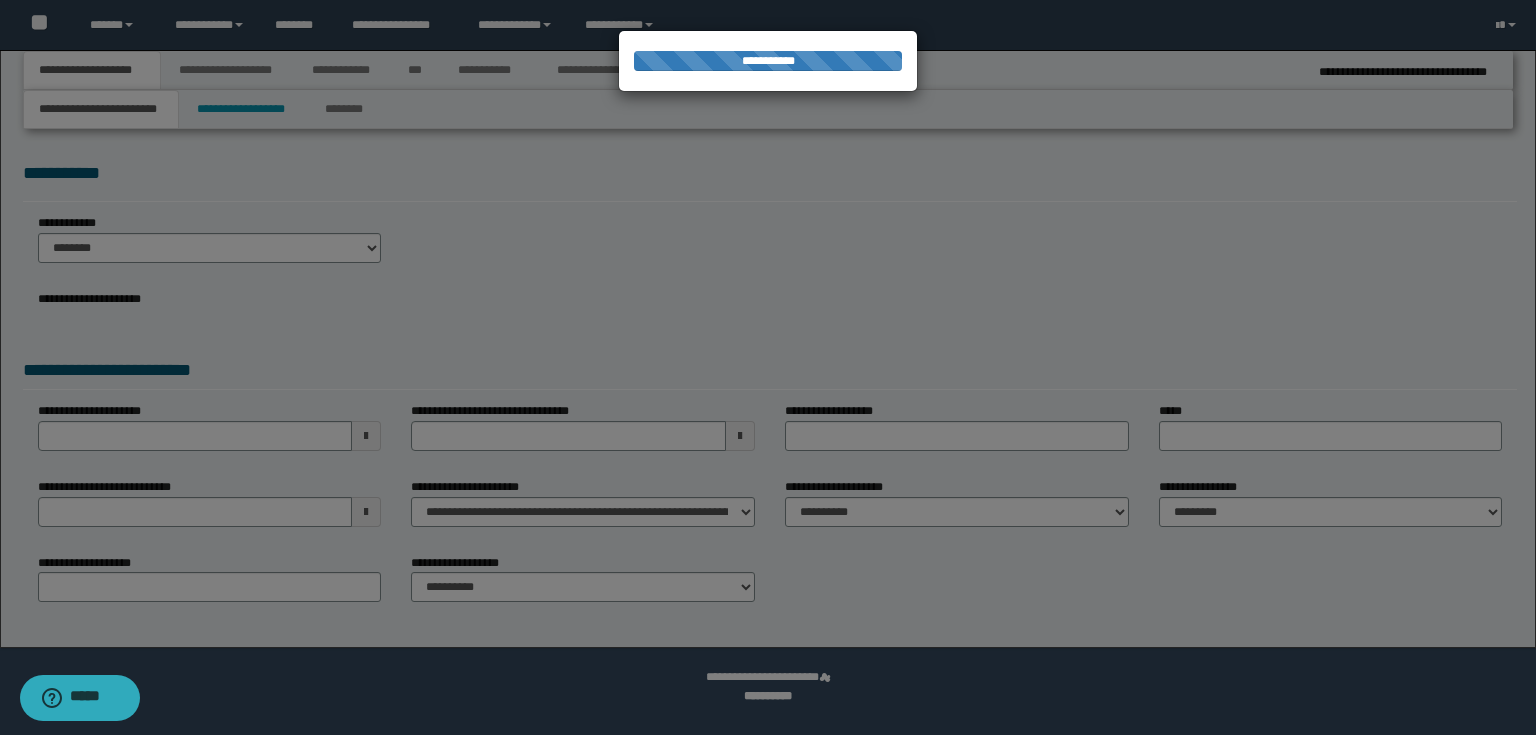 type on "**********" 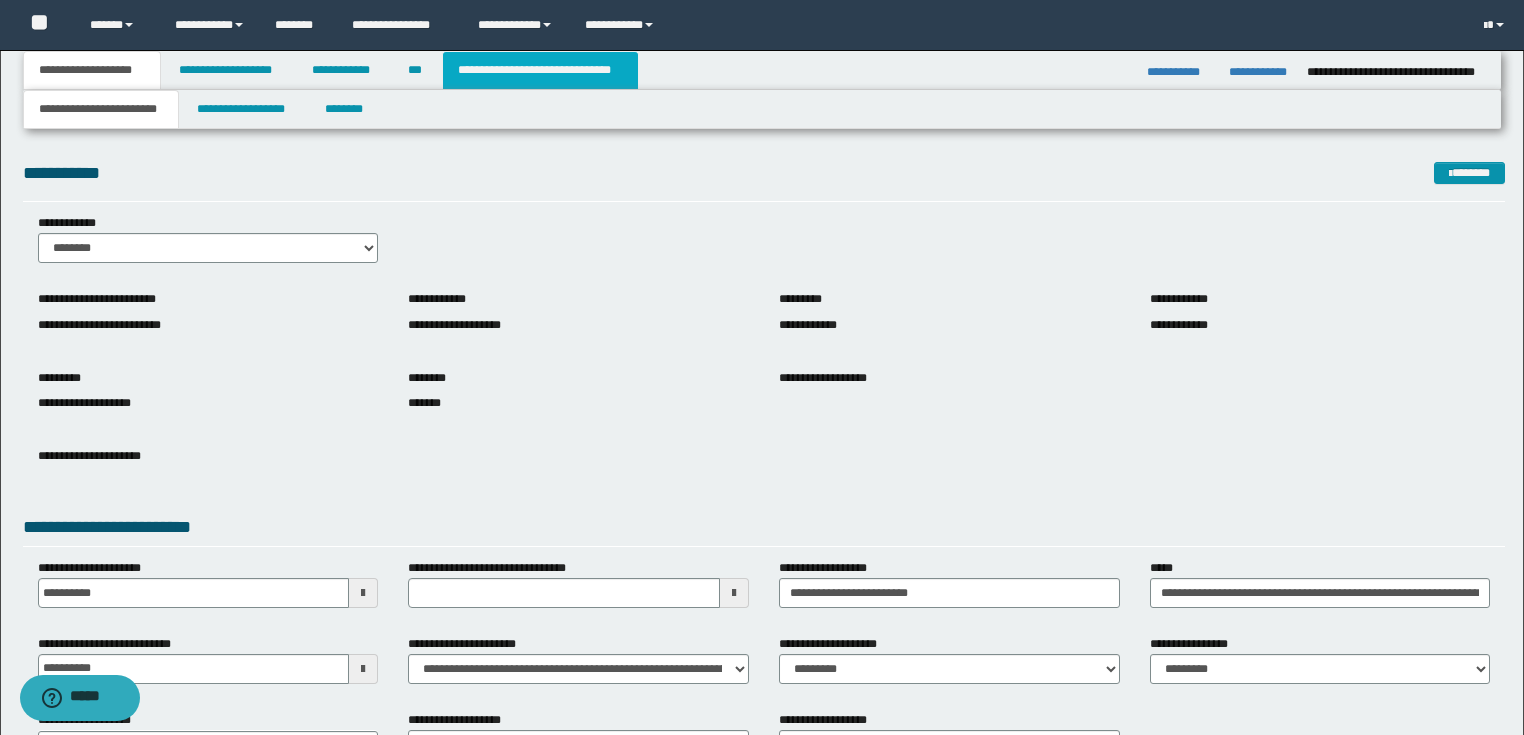 click on "**********" at bounding box center (540, 70) 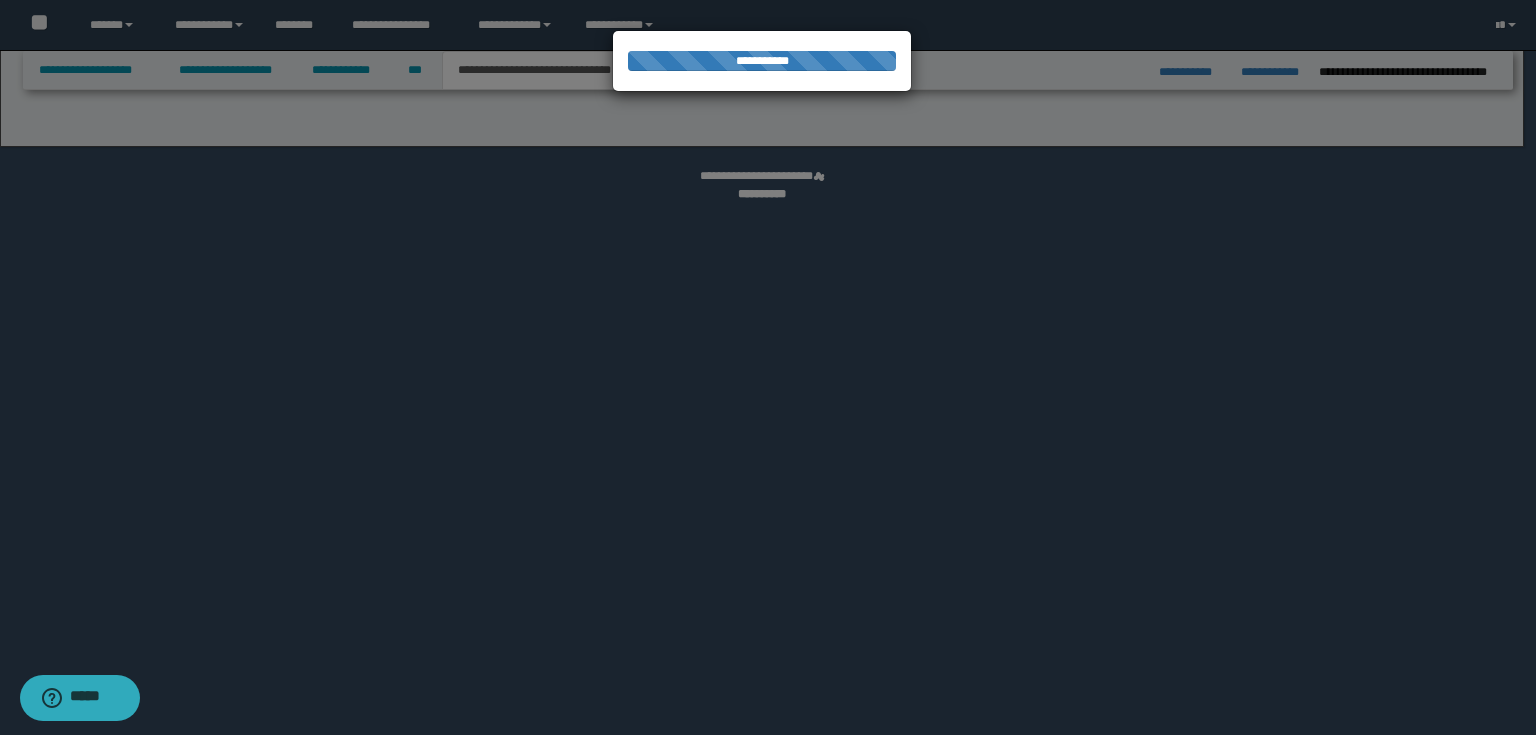 select on "*" 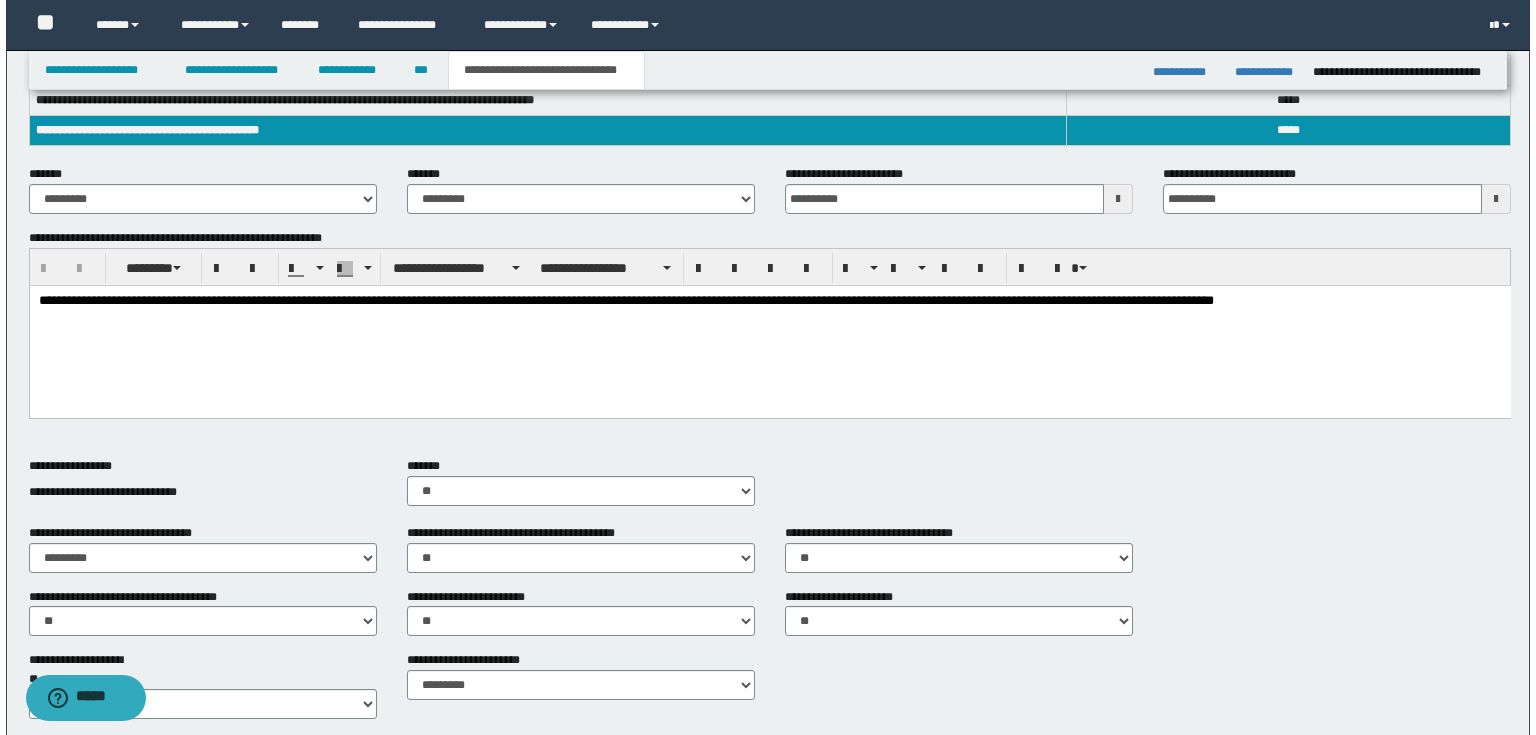 scroll, scrollTop: 0, scrollLeft: 0, axis: both 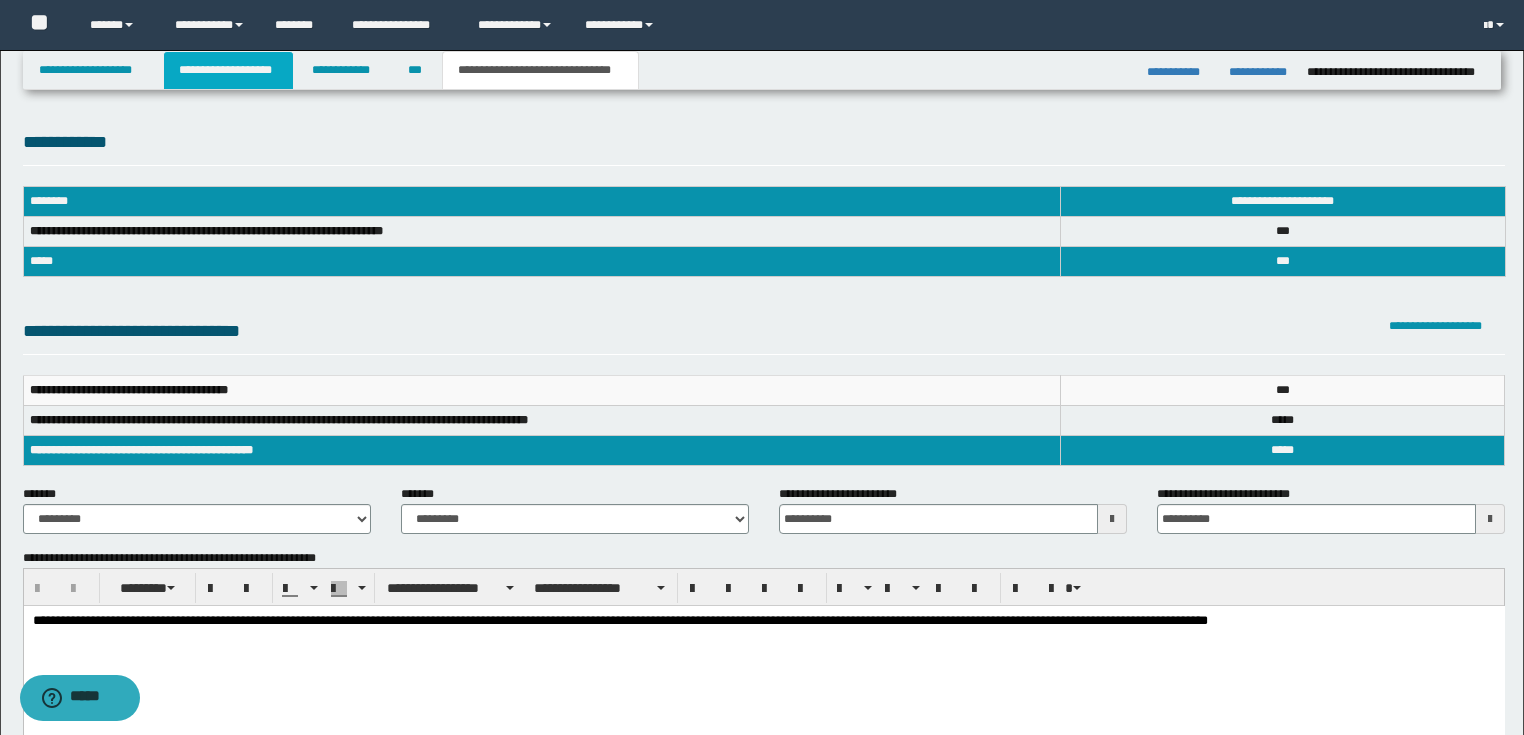 click on "**********" at bounding box center (228, 70) 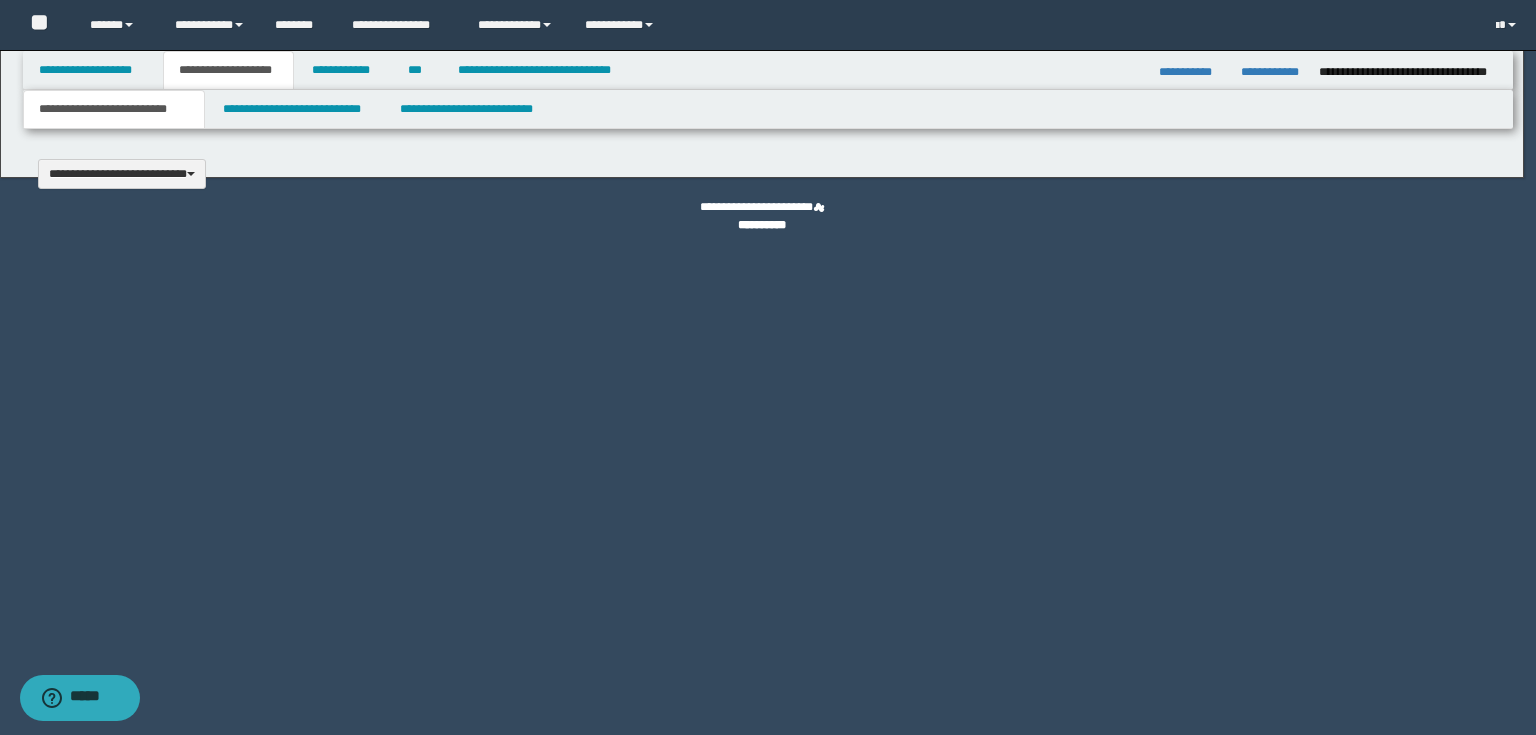 type 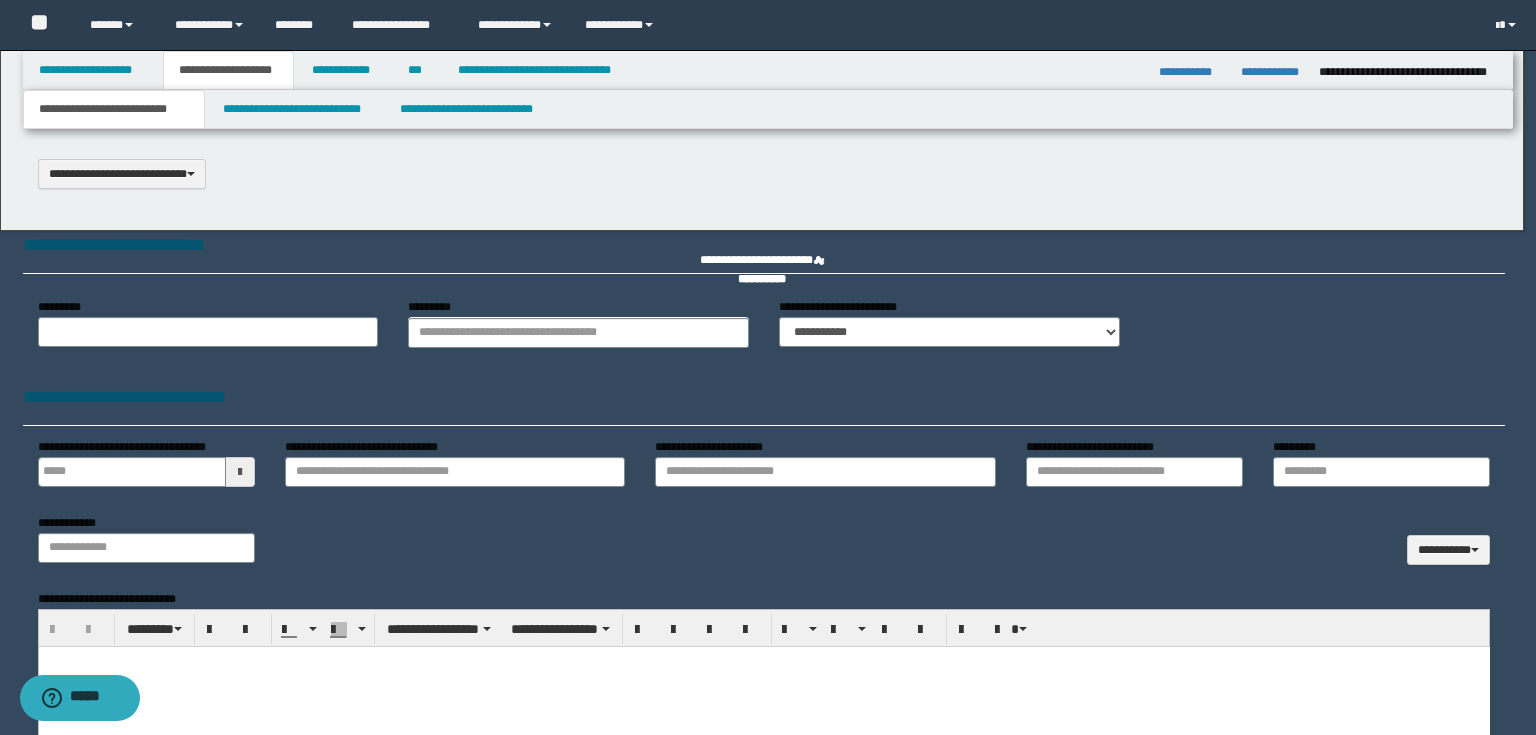 scroll, scrollTop: 0, scrollLeft: 0, axis: both 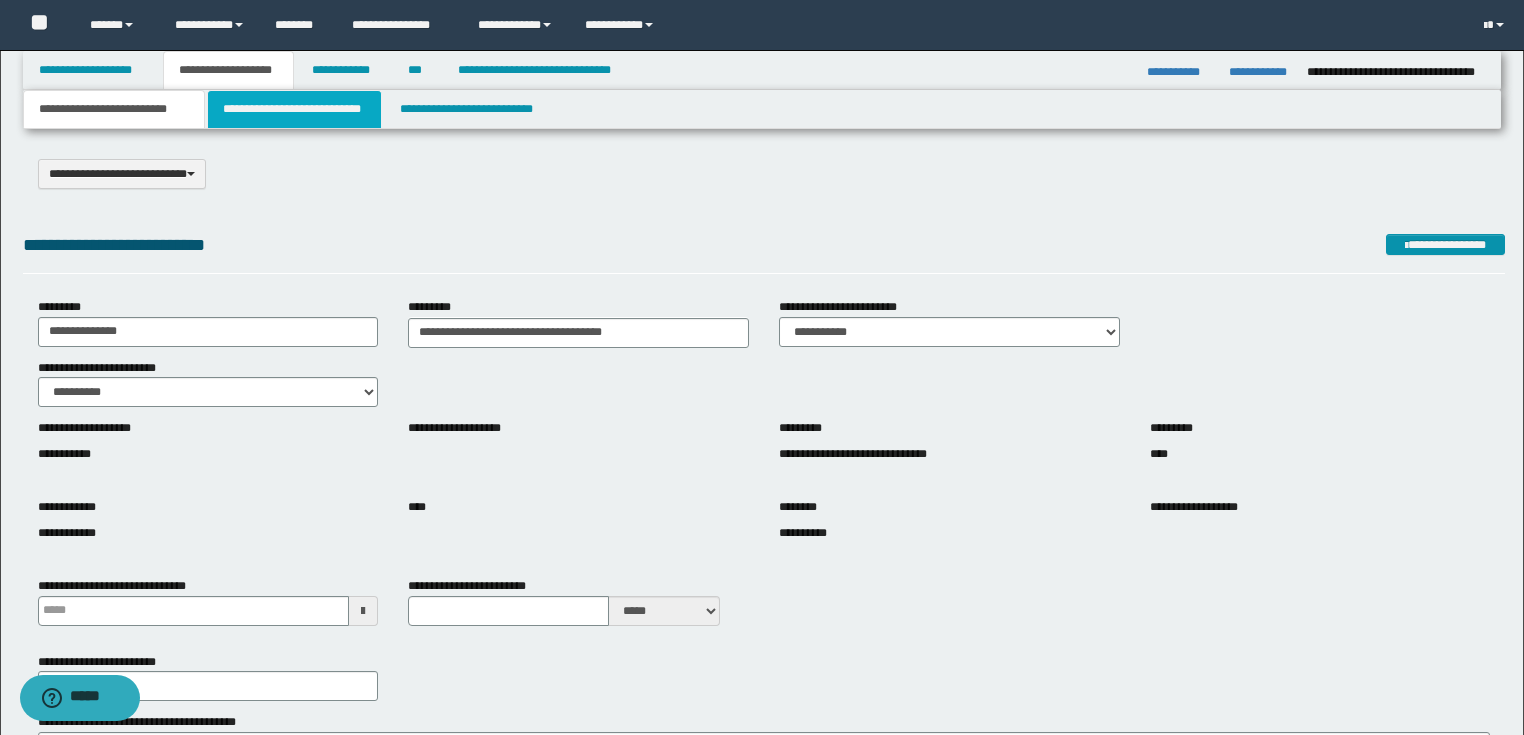 click on "**********" at bounding box center [294, 109] 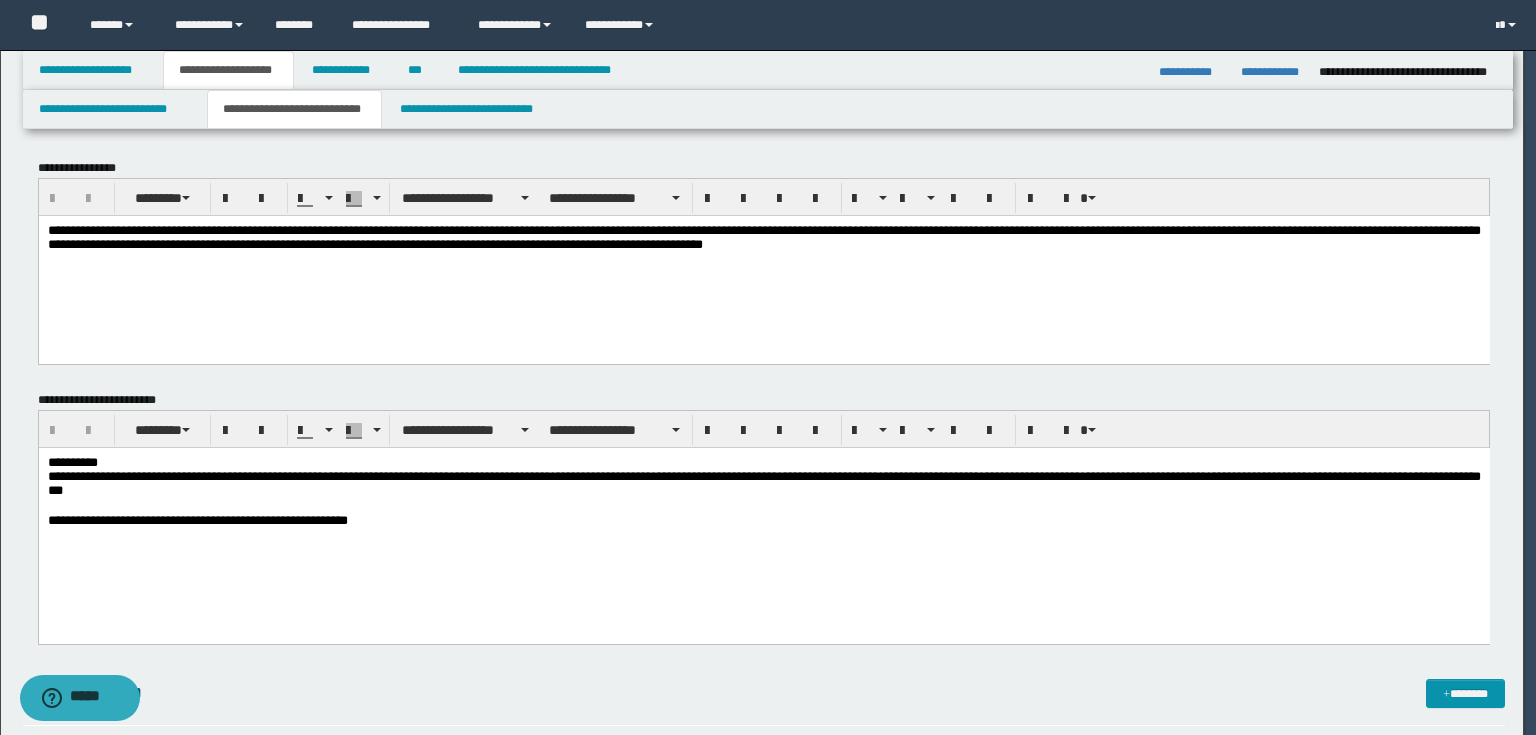 scroll, scrollTop: 0, scrollLeft: 0, axis: both 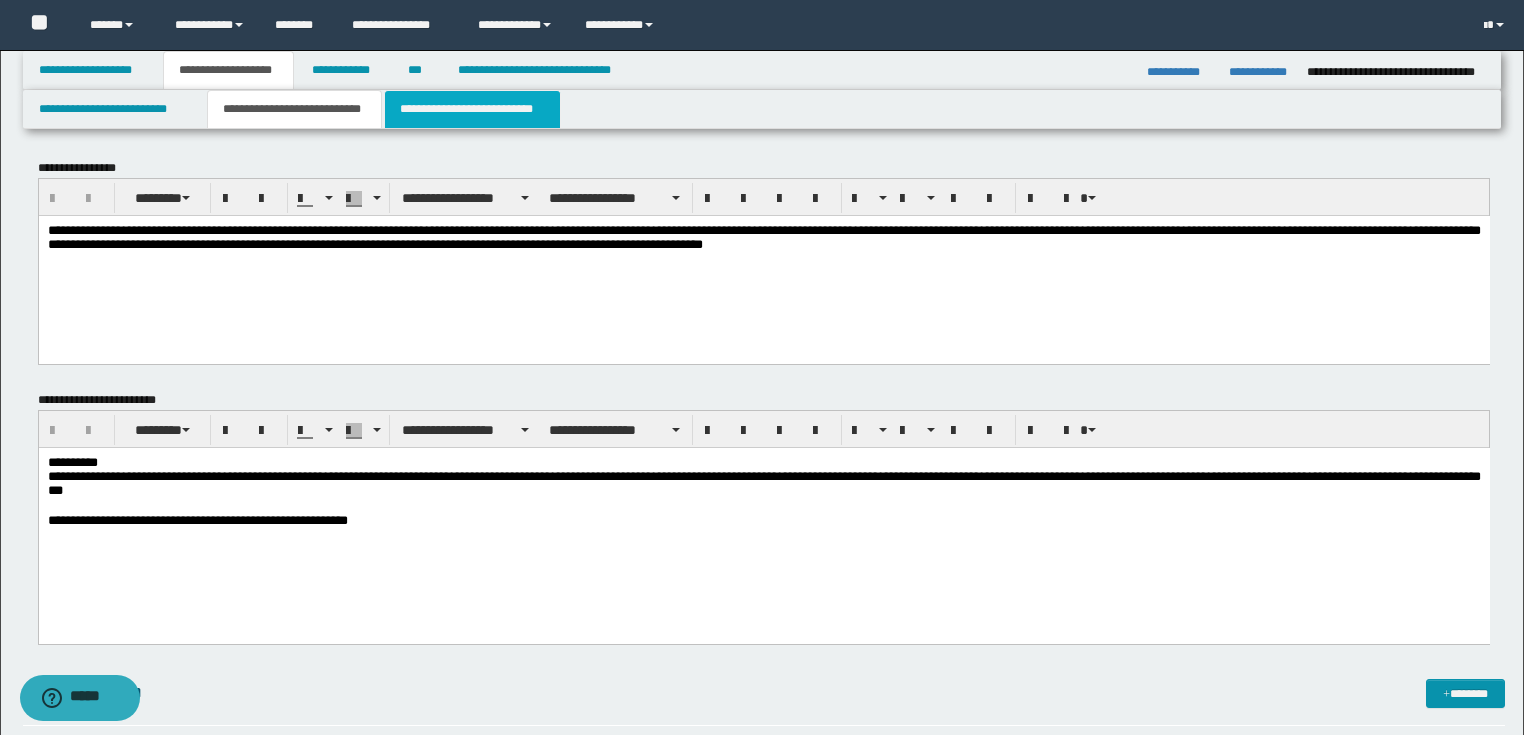 click on "**********" at bounding box center [472, 109] 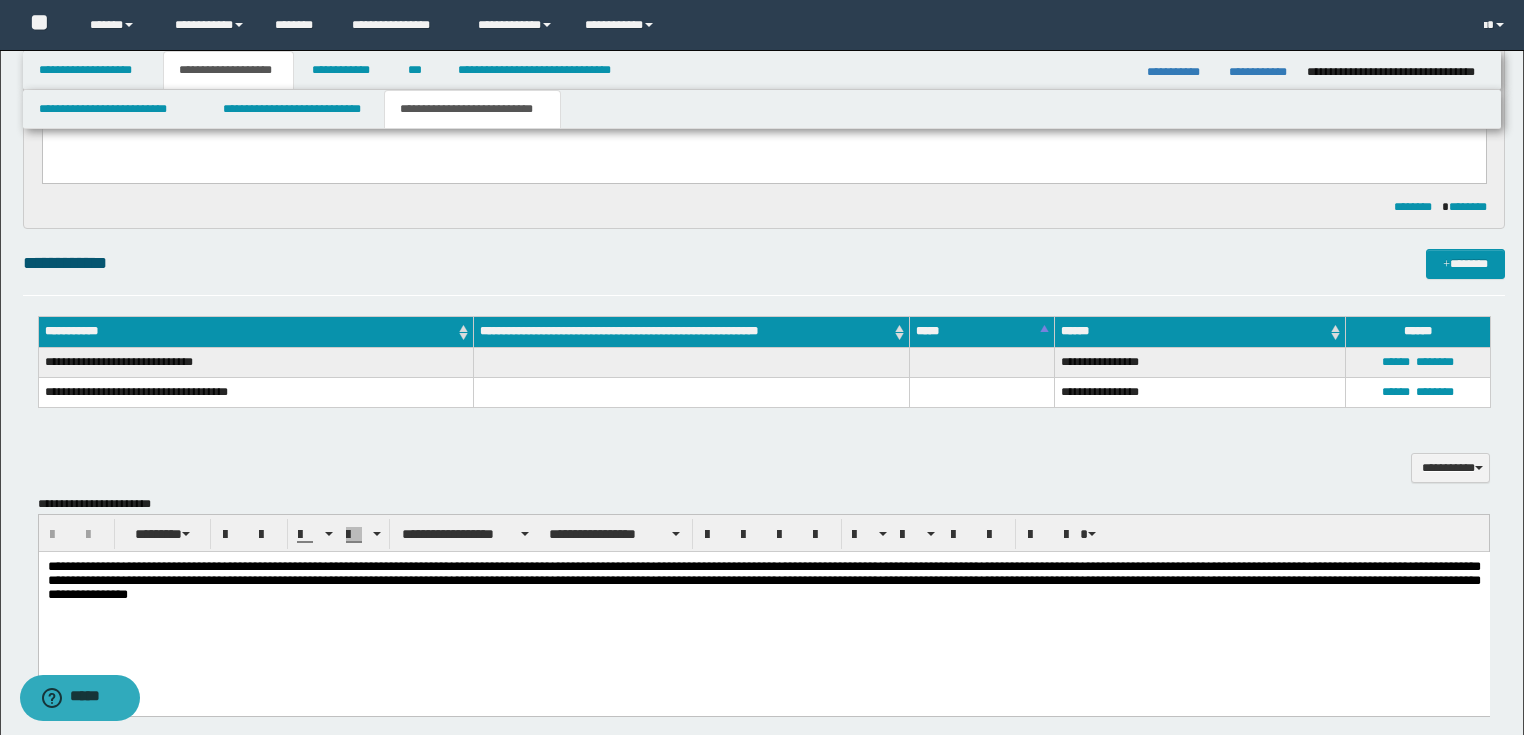scroll, scrollTop: 400, scrollLeft: 0, axis: vertical 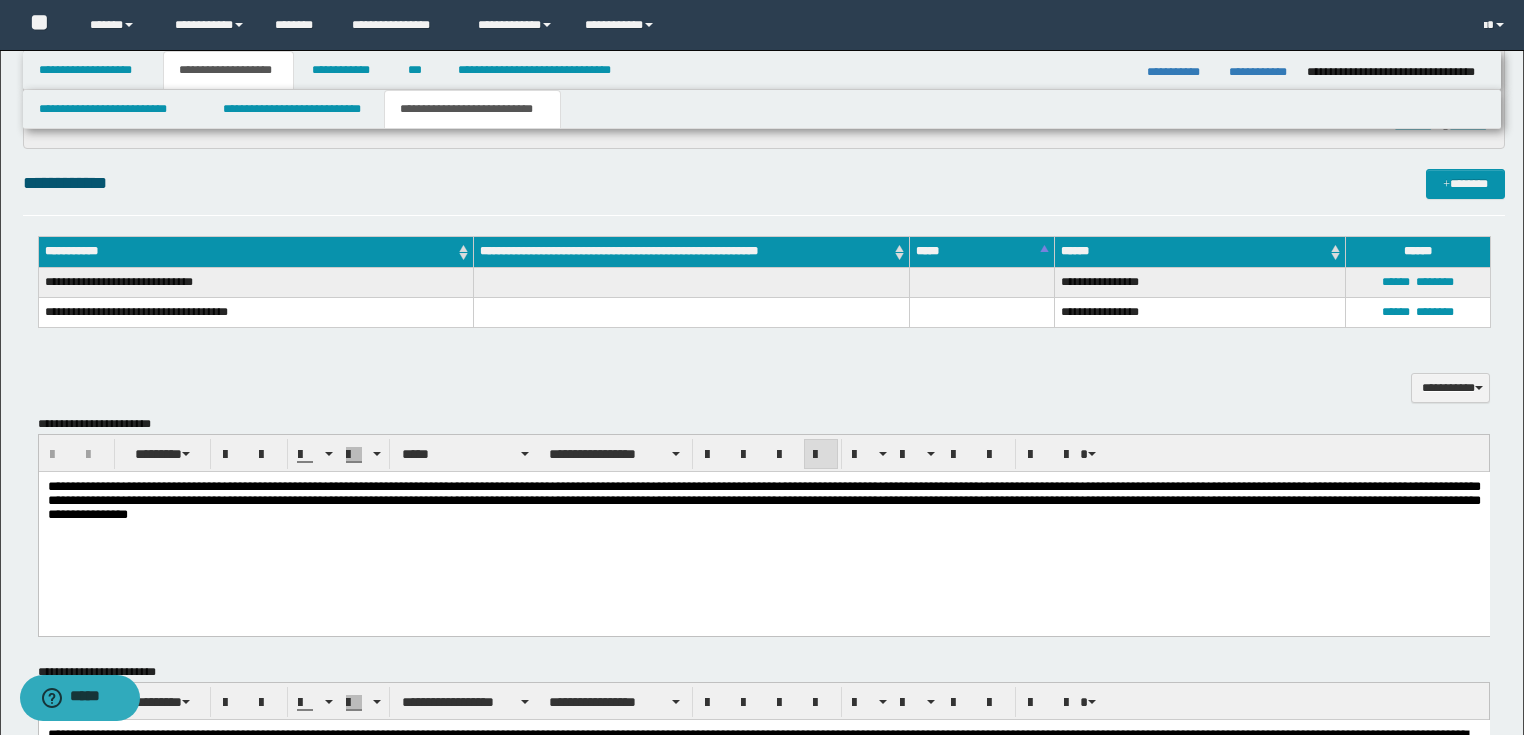 click on "**********" at bounding box center [763, 499] 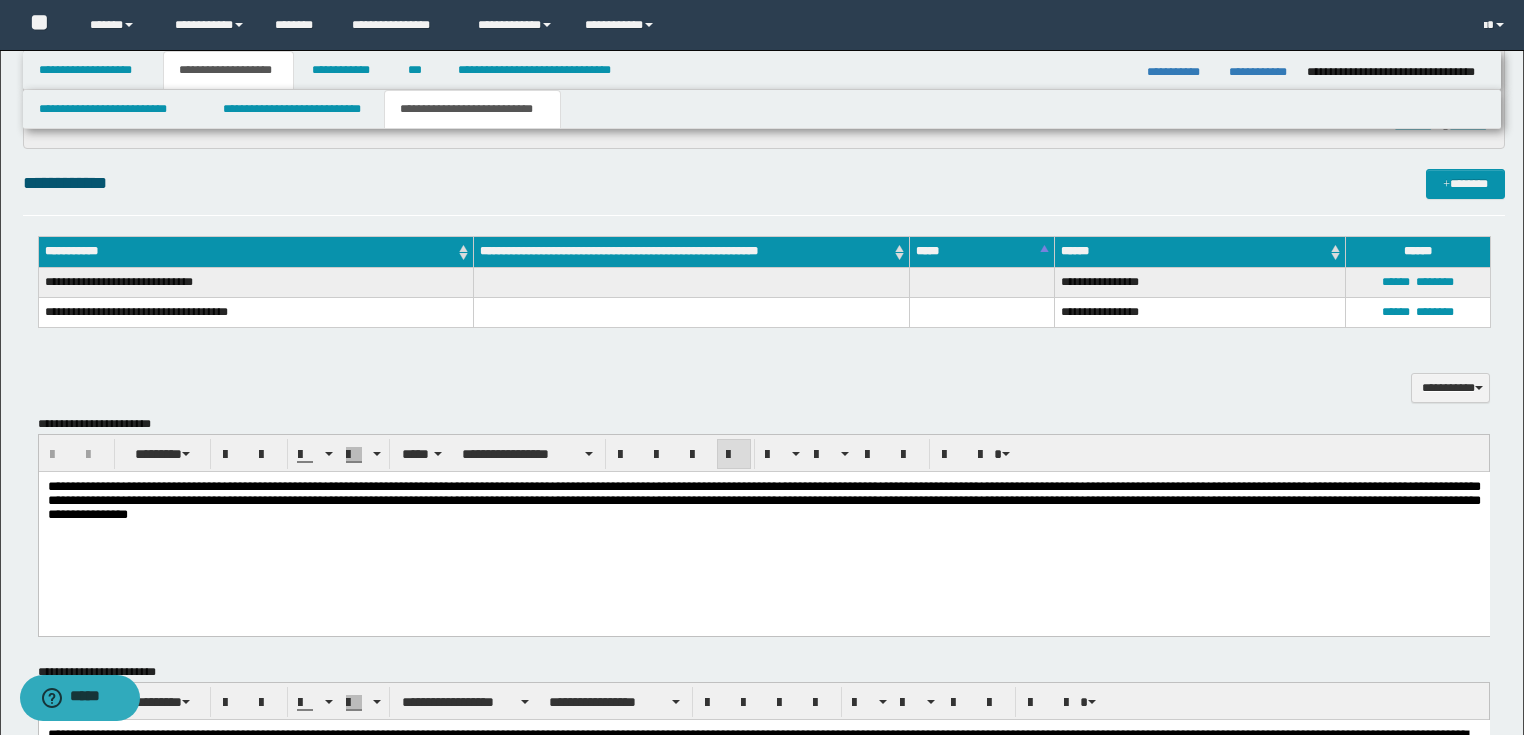 type 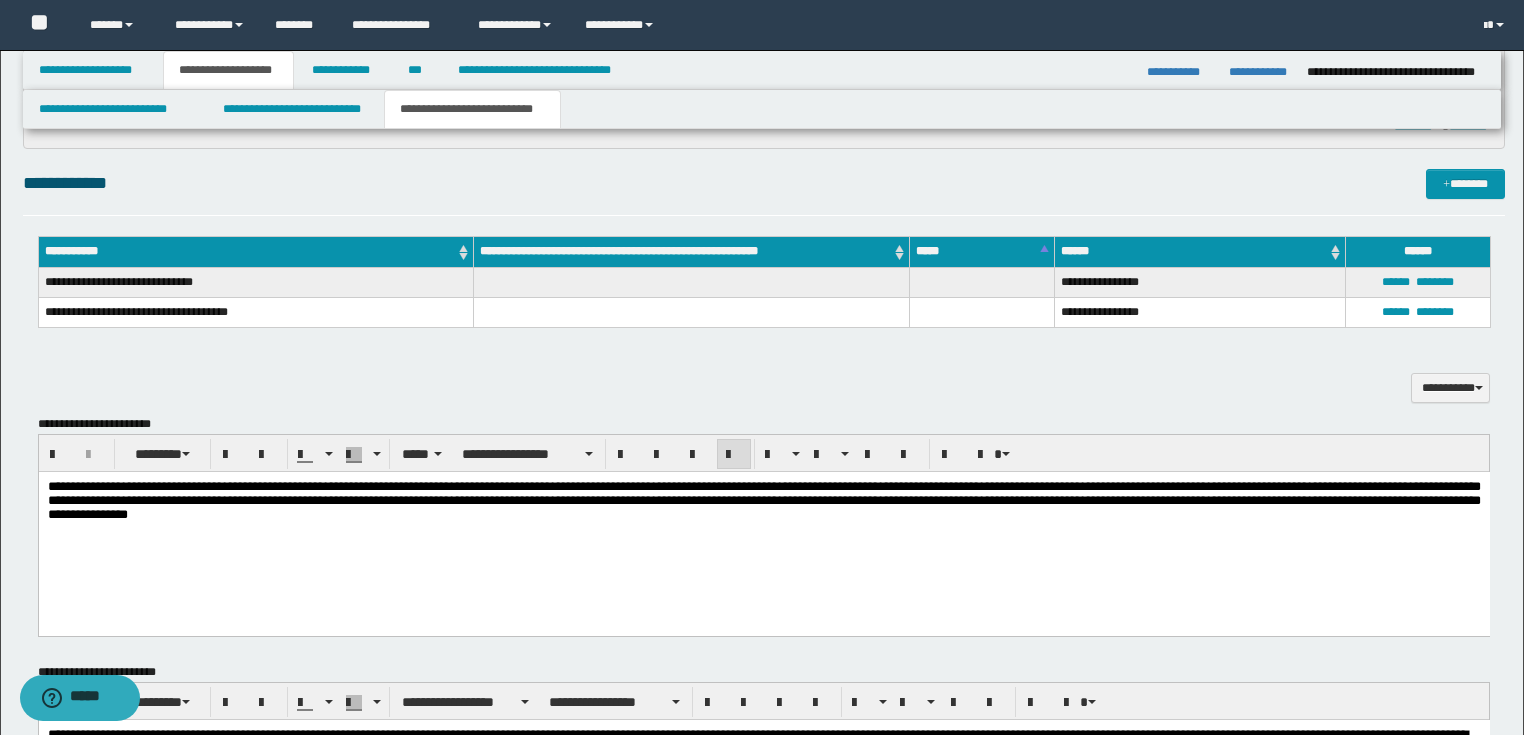 click on "**********" at bounding box center [763, 499] 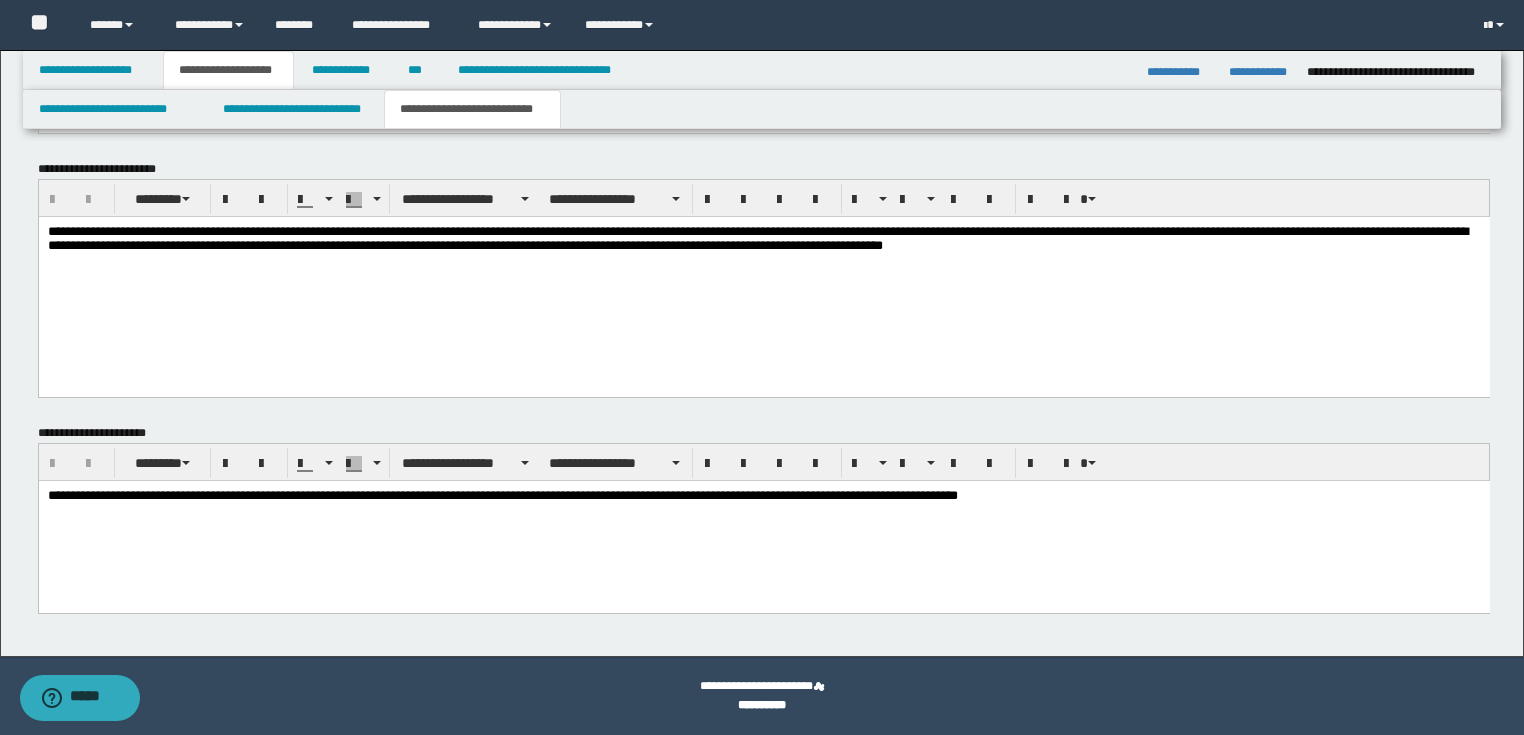 scroll, scrollTop: 423, scrollLeft: 0, axis: vertical 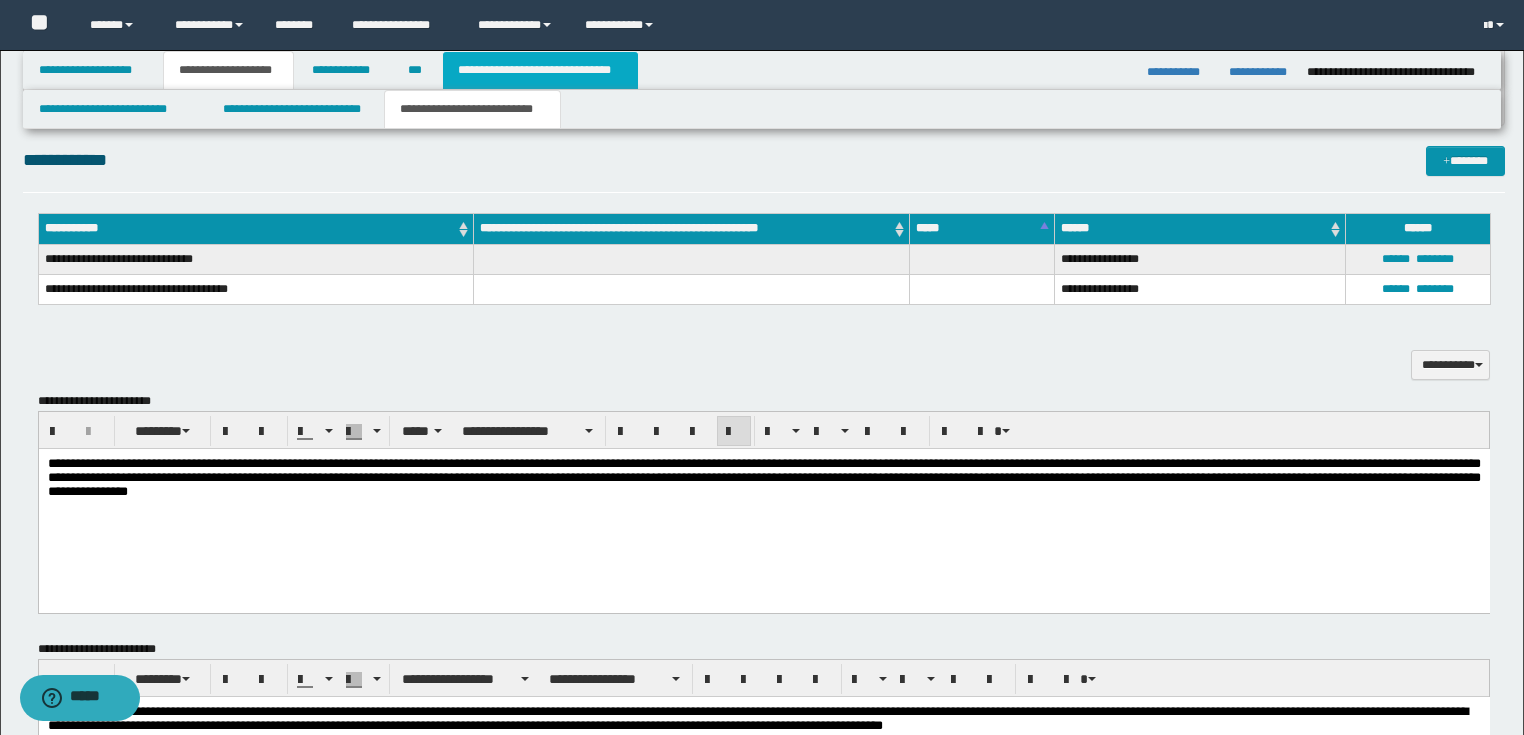 click on "**********" at bounding box center (540, 70) 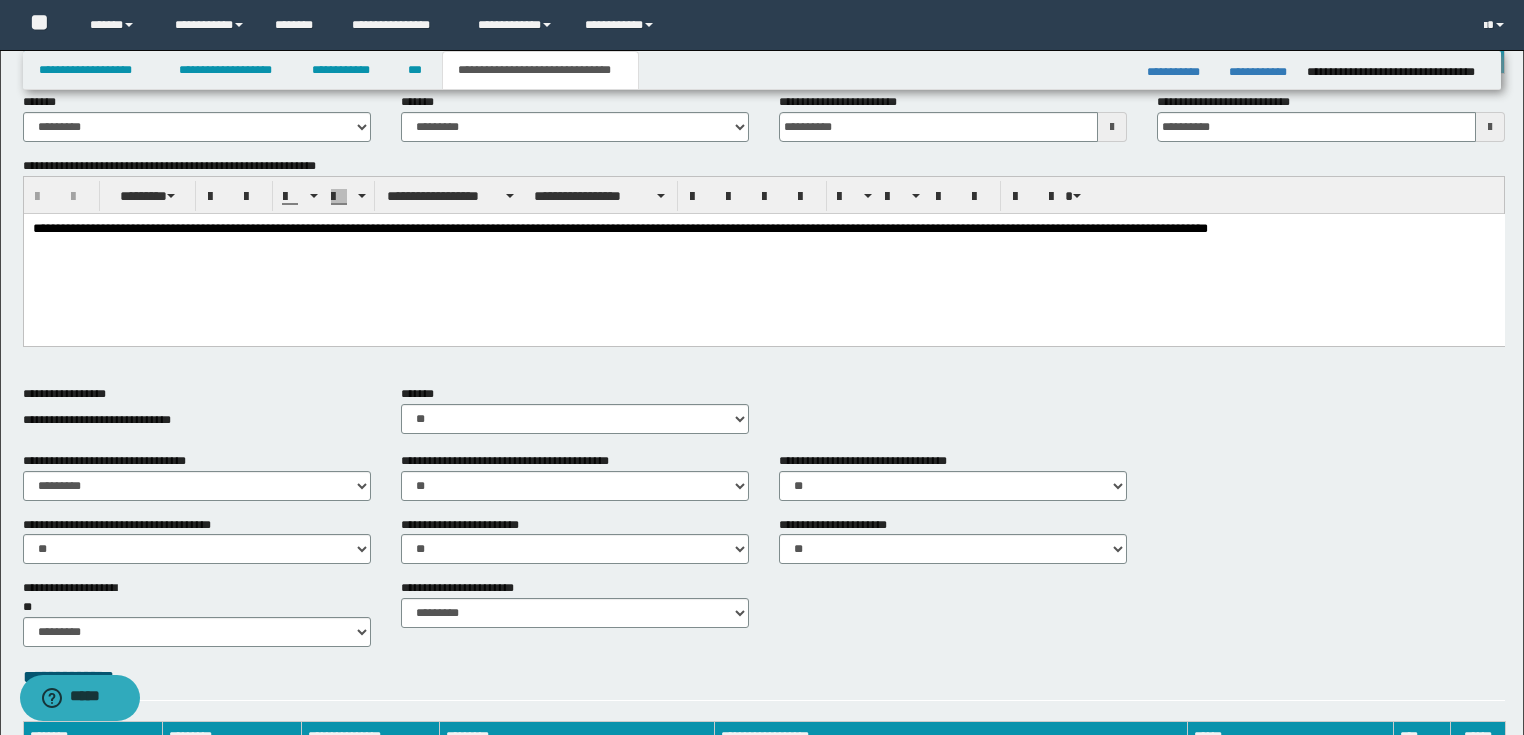 scroll, scrollTop: 732, scrollLeft: 0, axis: vertical 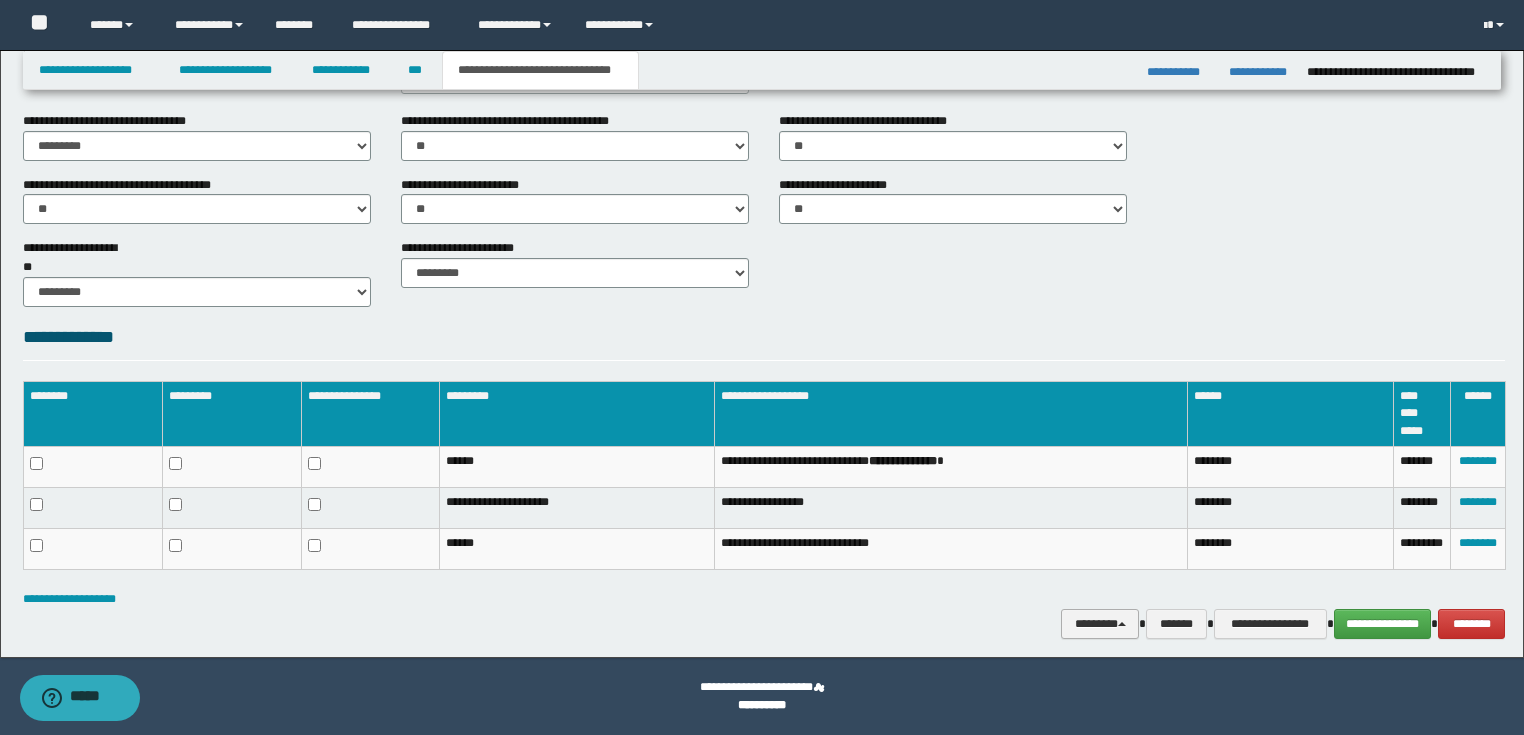 click at bounding box center [1122, 624] 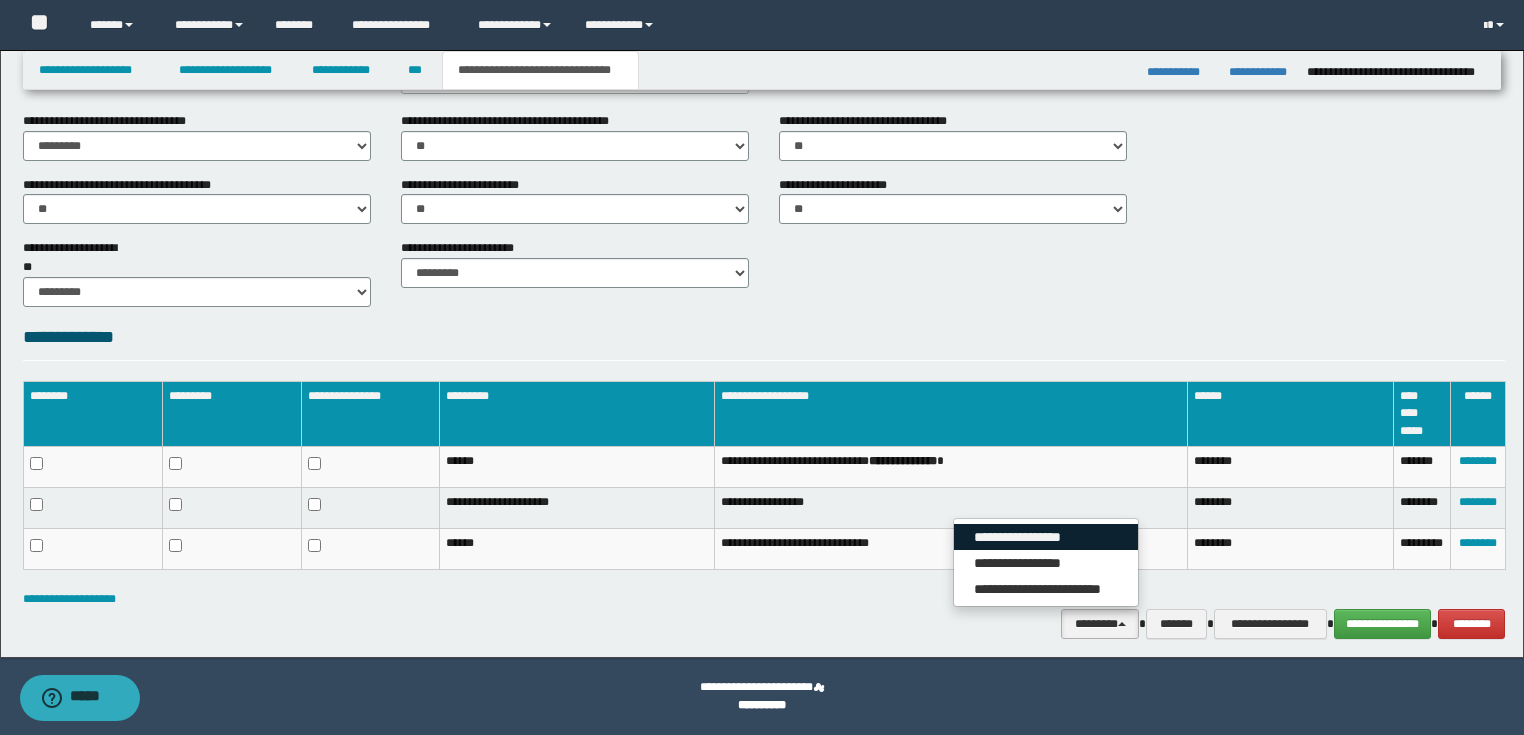 click on "**********" at bounding box center (1046, 537) 